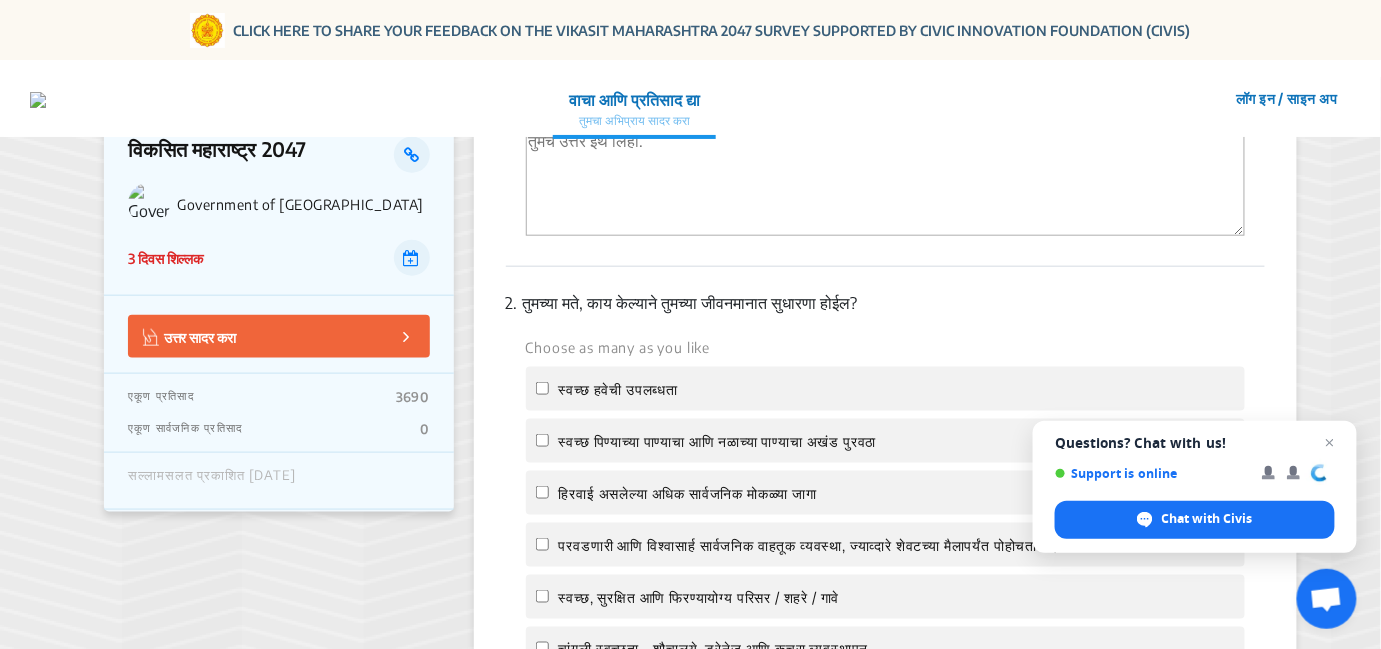 scroll, scrollTop: 600, scrollLeft: 0, axis: vertical 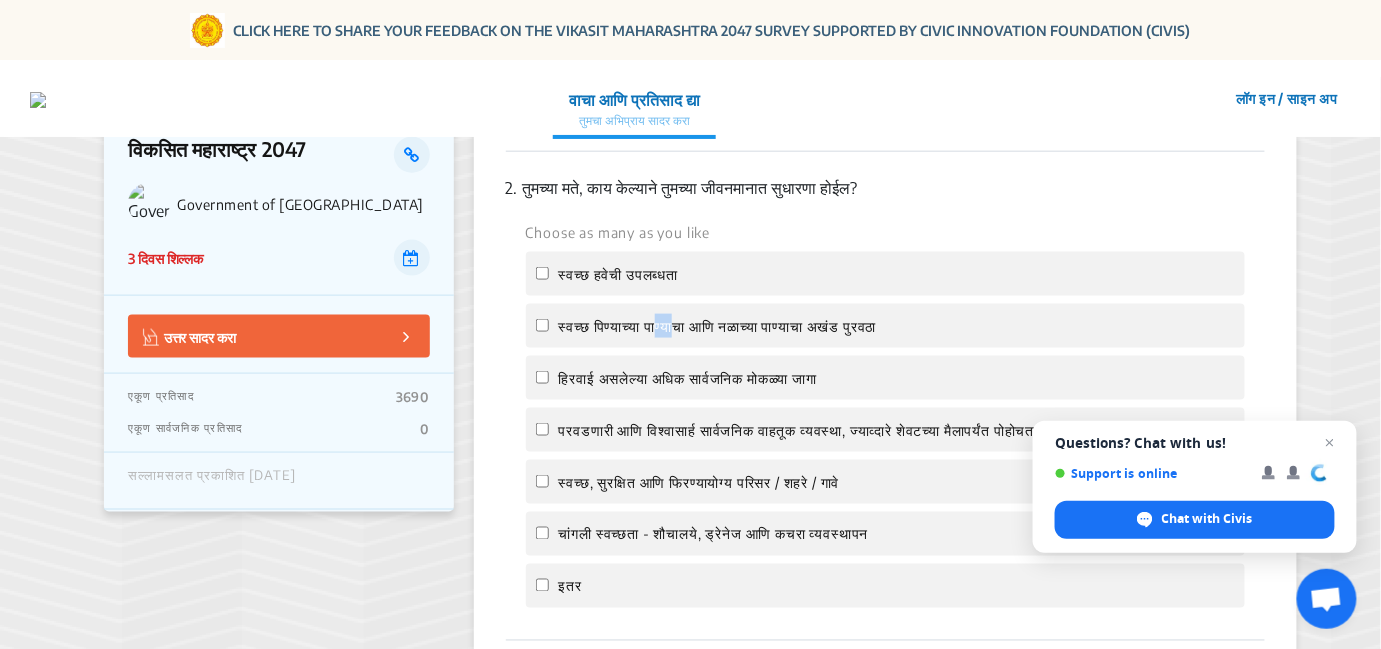 click on "स्वच्छ पिण्याच्या पाण्याचा आणि नळाच्या पाण्याचा अखंड पुरवठा" 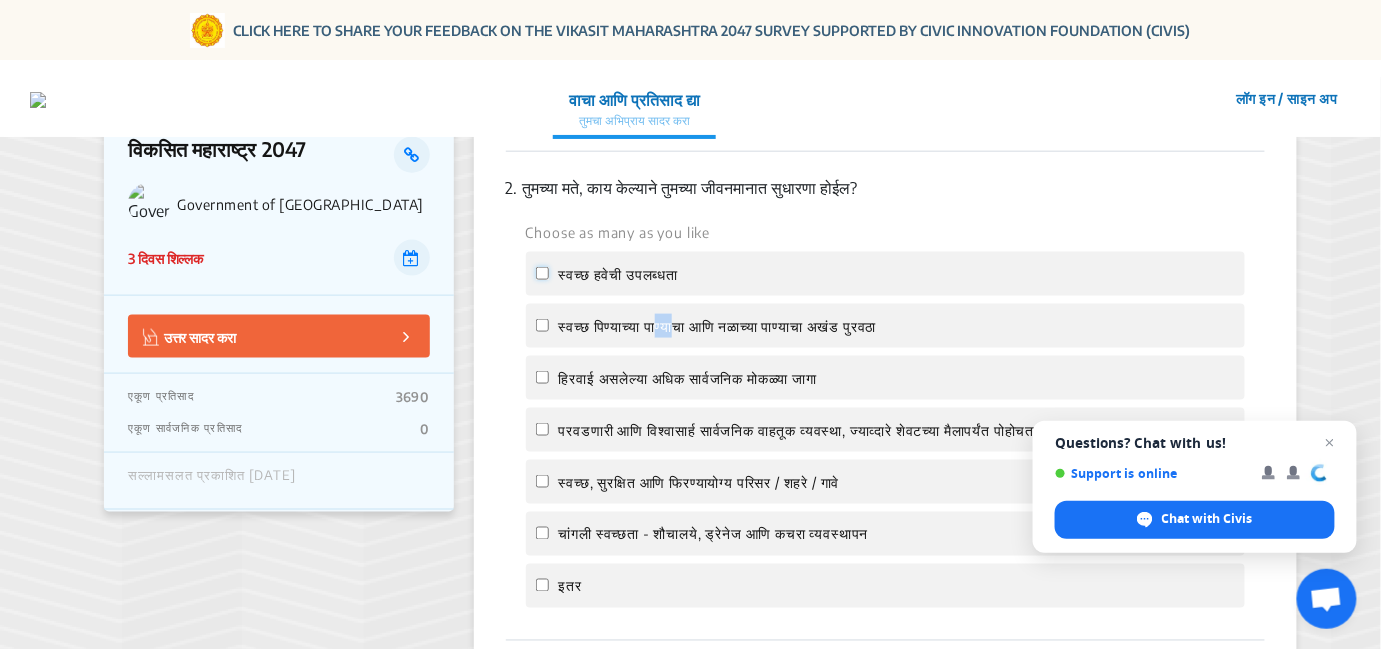 click on "स्वच्छ हवेची उपलब्धता" 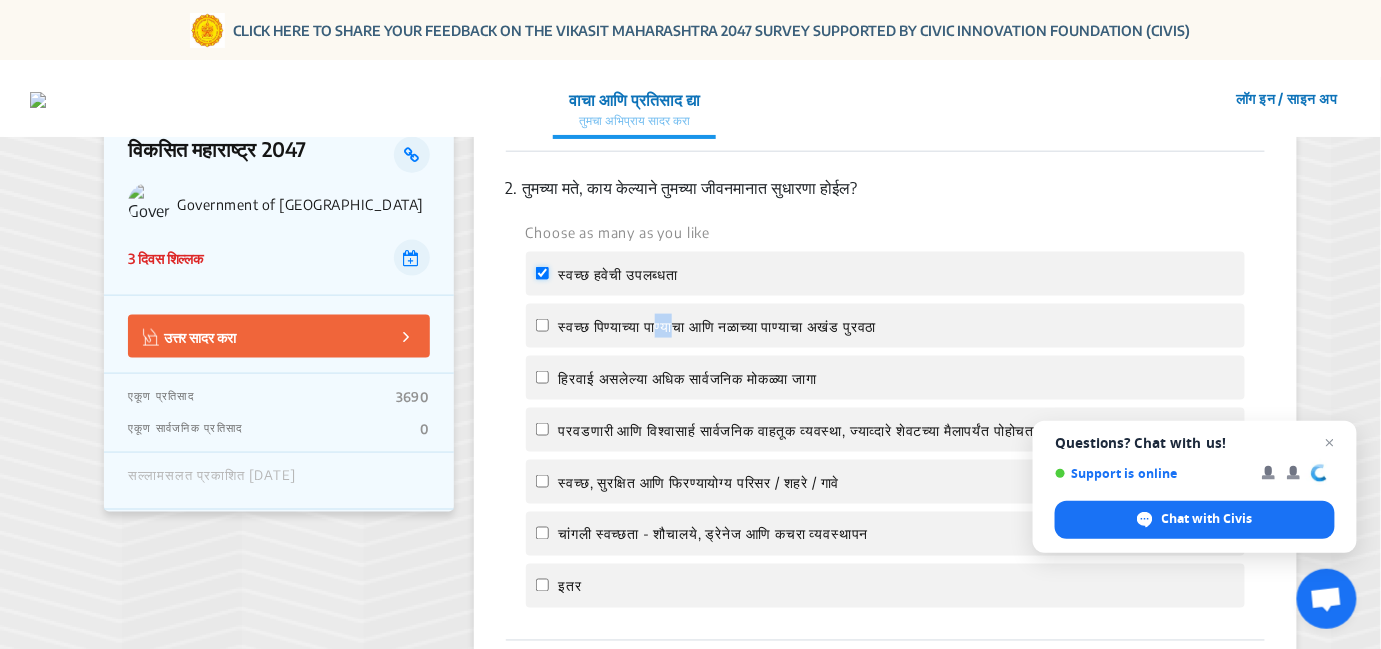 checkbox on "true" 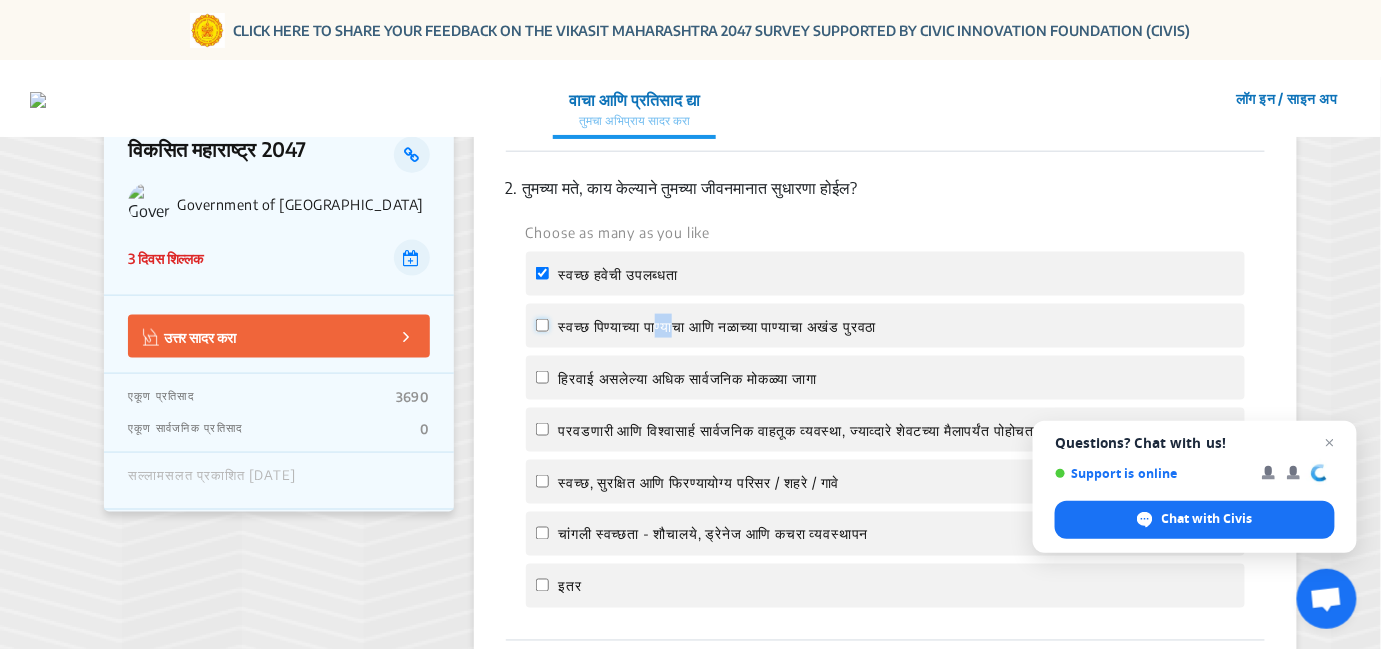 click on "स्वच्छ पिण्याच्या पाण्याचा आणि नळाच्या पाण्याचा अखंड पुरवठा" 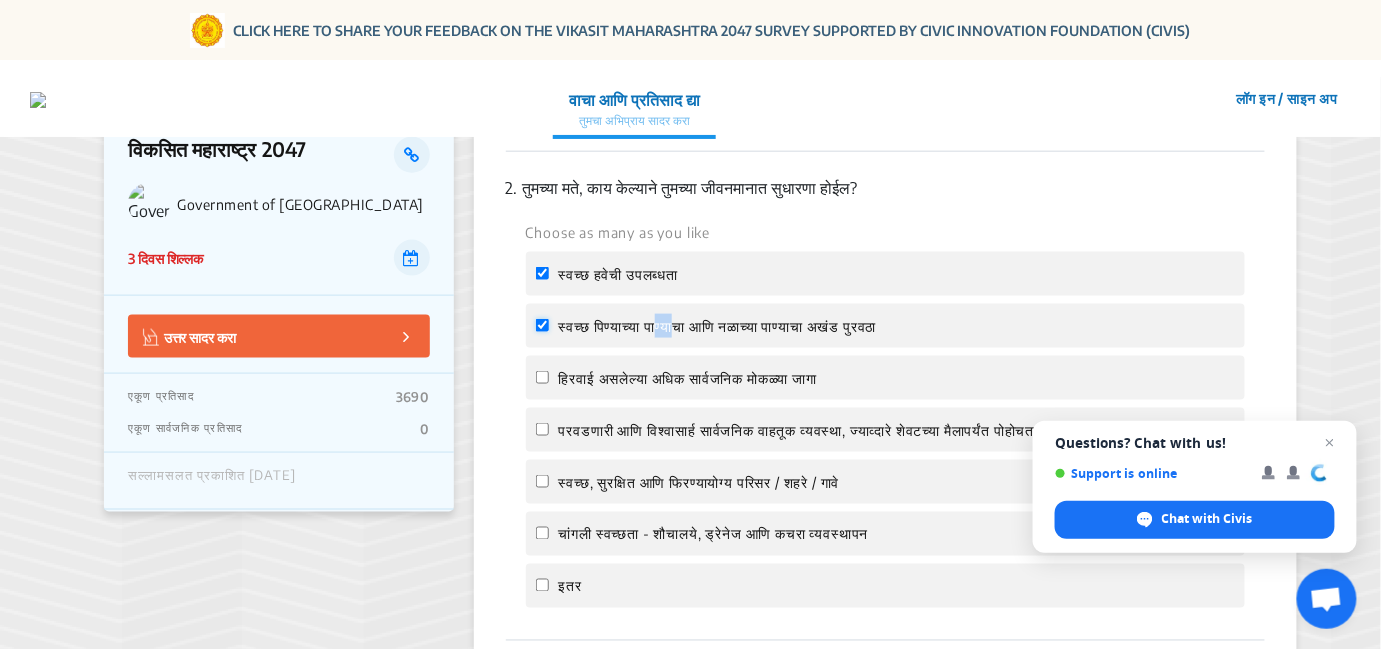 checkbox on "true" 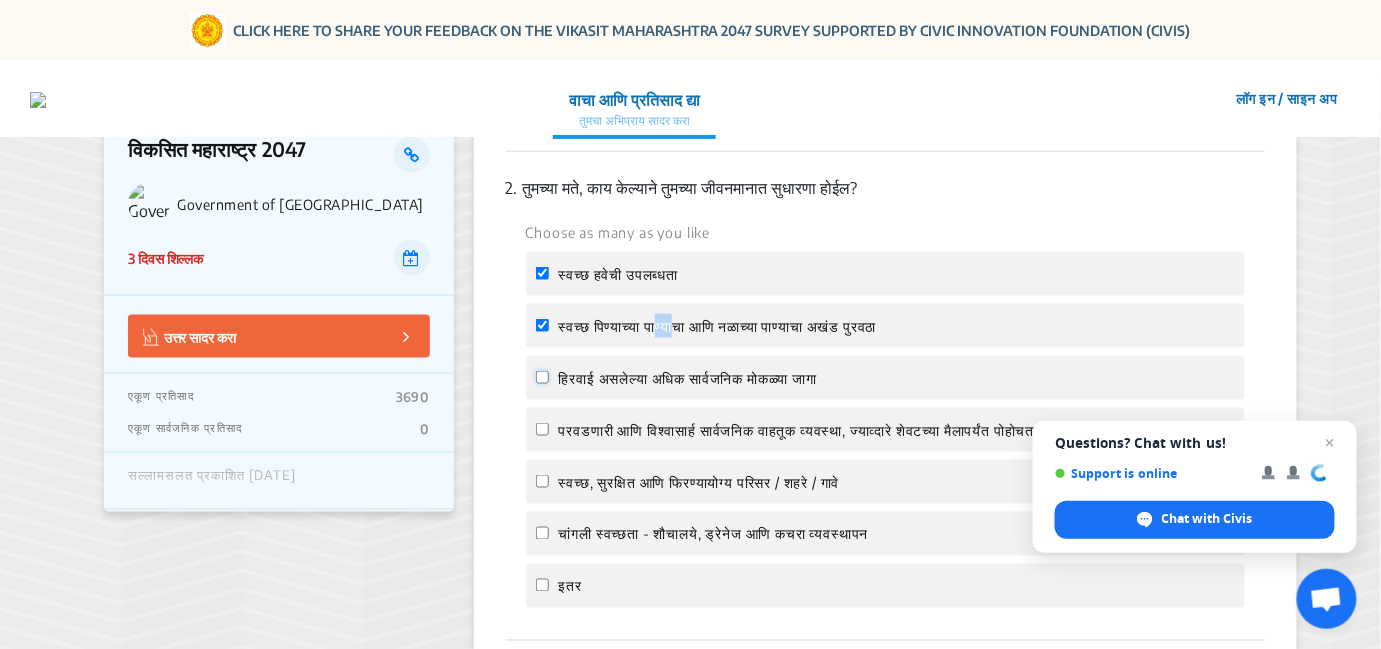 click on "हिरवाई असलेल्या  अधिक सार्वजनिक मोकळ्या जागा" 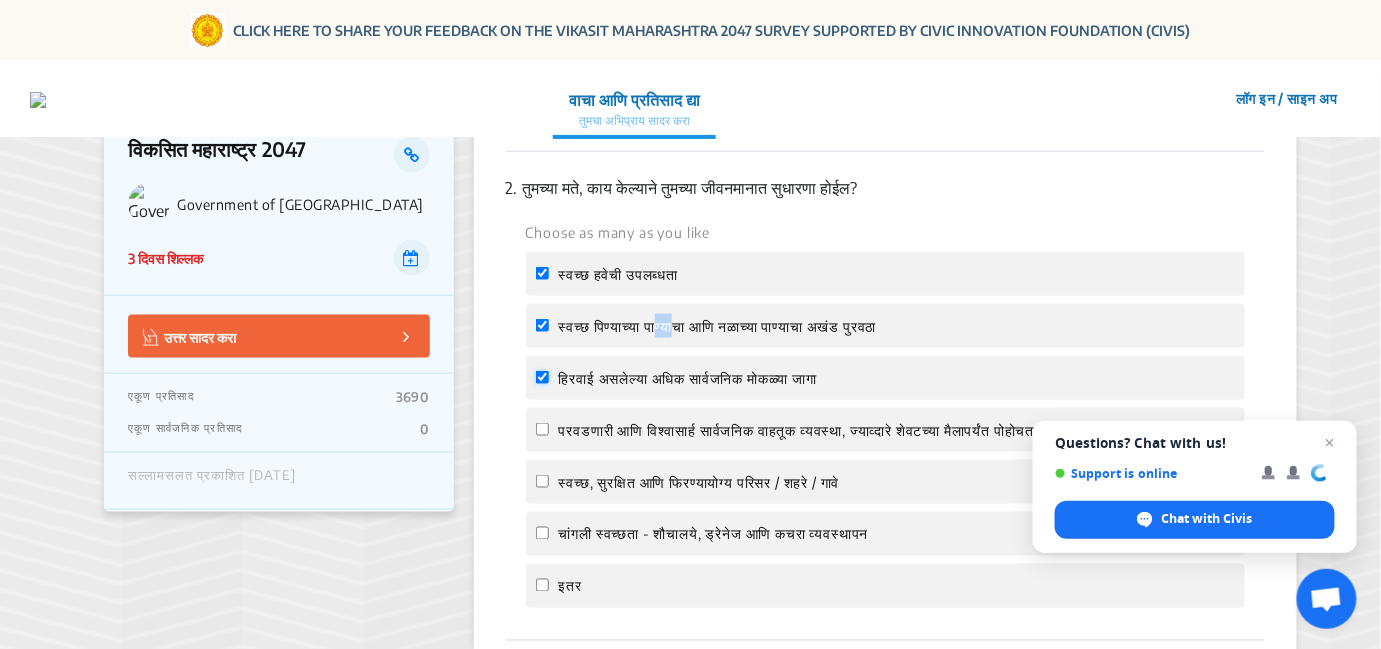 checkbox on "true" 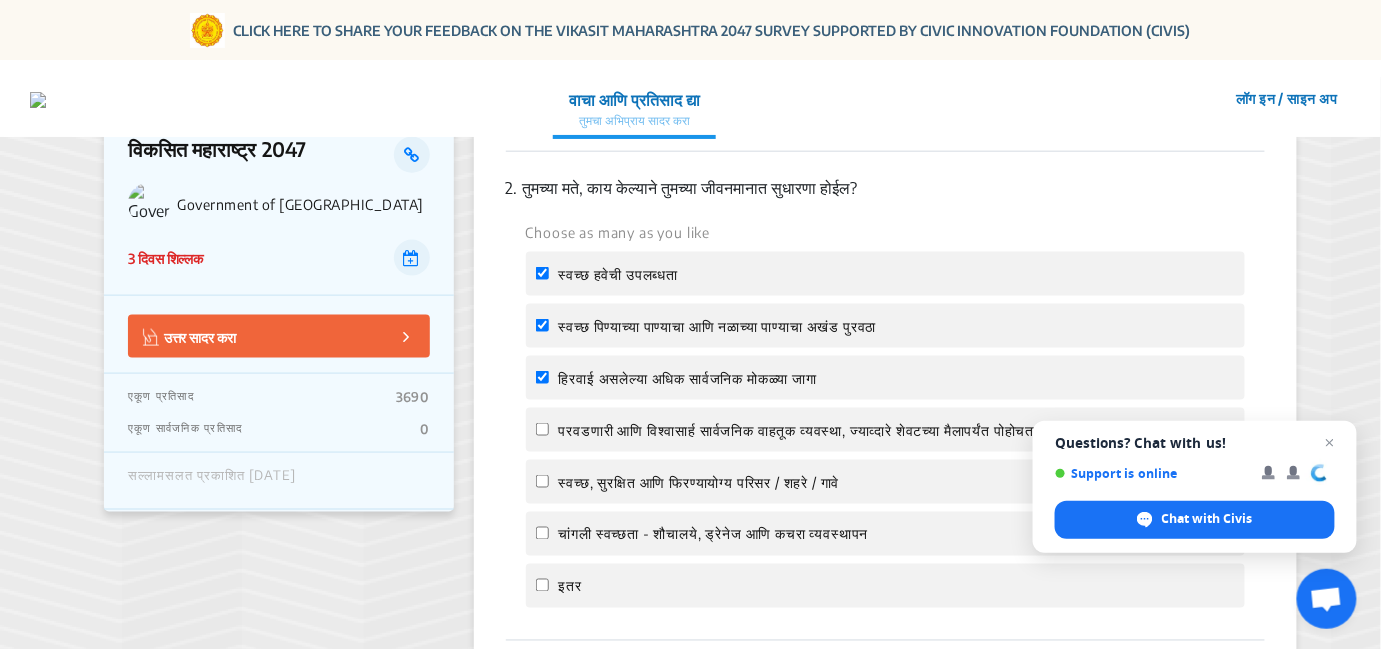 click on "परवडणारी आणि विश्वासार्ह सार्वजनिक वाहतूक व्यवस्था, ज्याव्दारे शेवटच्या मैलापर्यंत पोहोचता येईल" 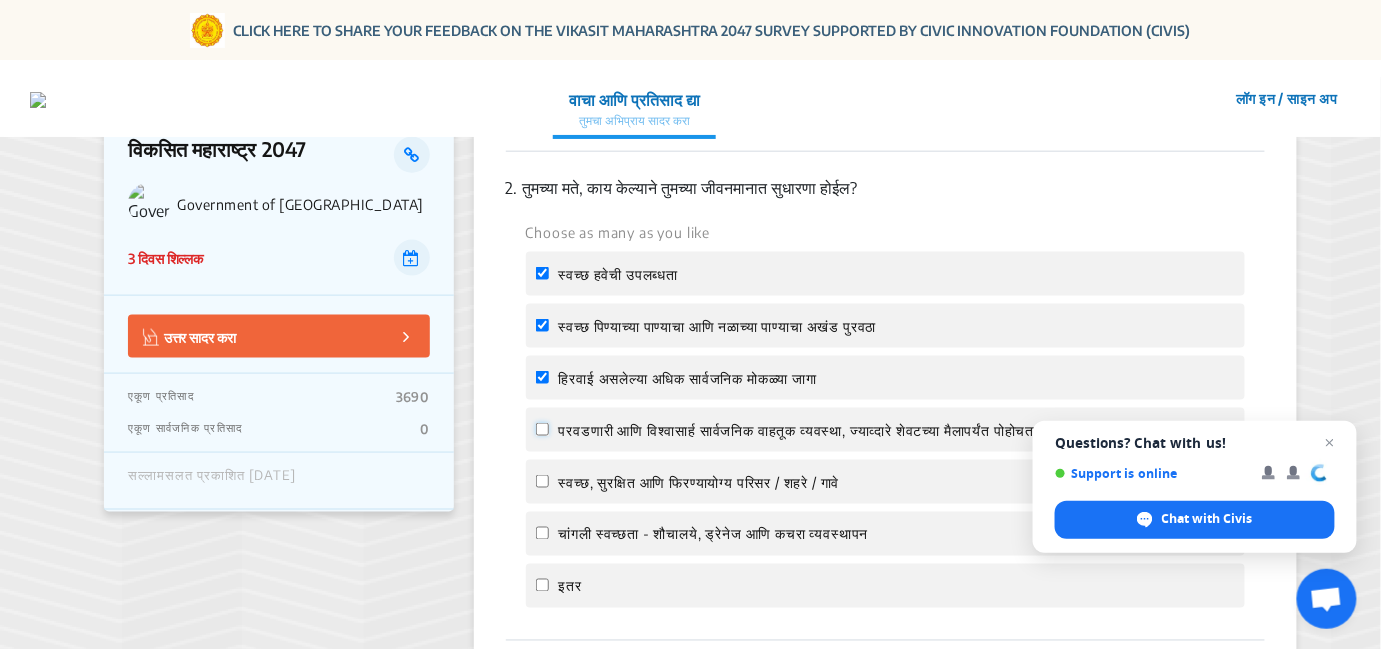 click on "परवडणारी आणि विश्वासार्ह सार्वजनिक वाहतूक व्यवस्था, ज्याव्दारे शेवटच्या मैलापर्यंत पोहोचता येईल" 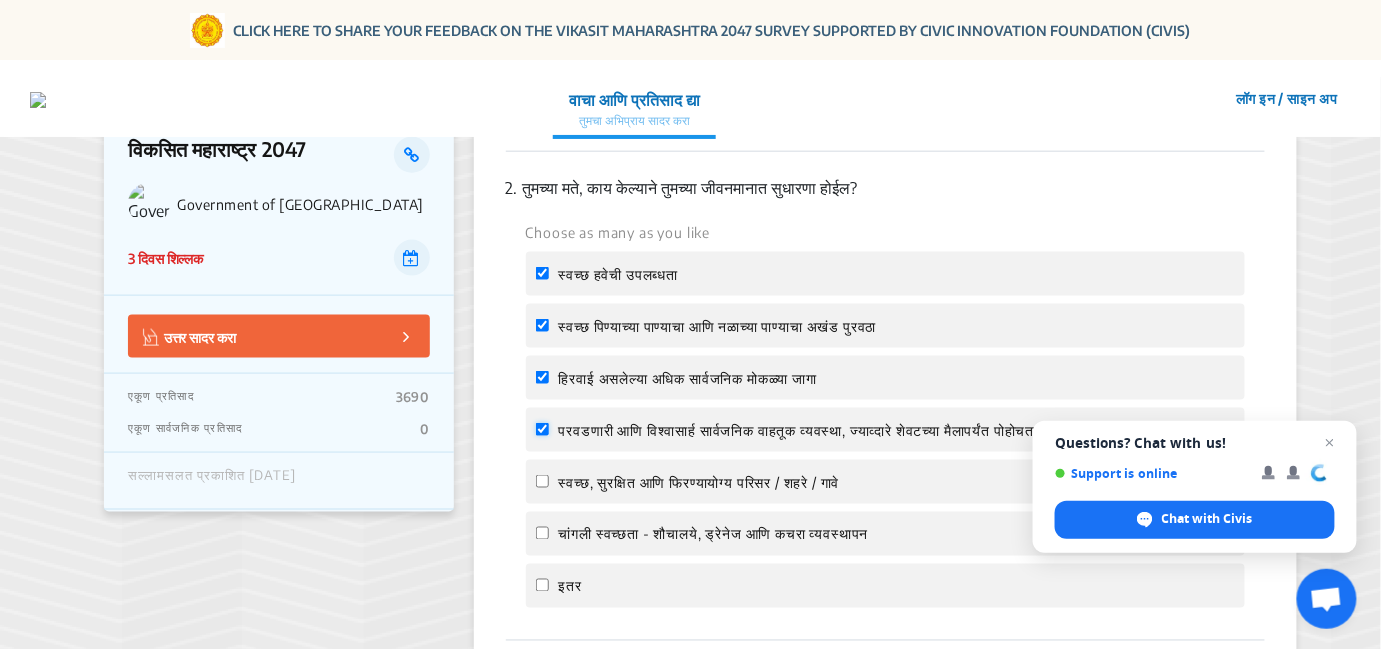 checkbox on "true" 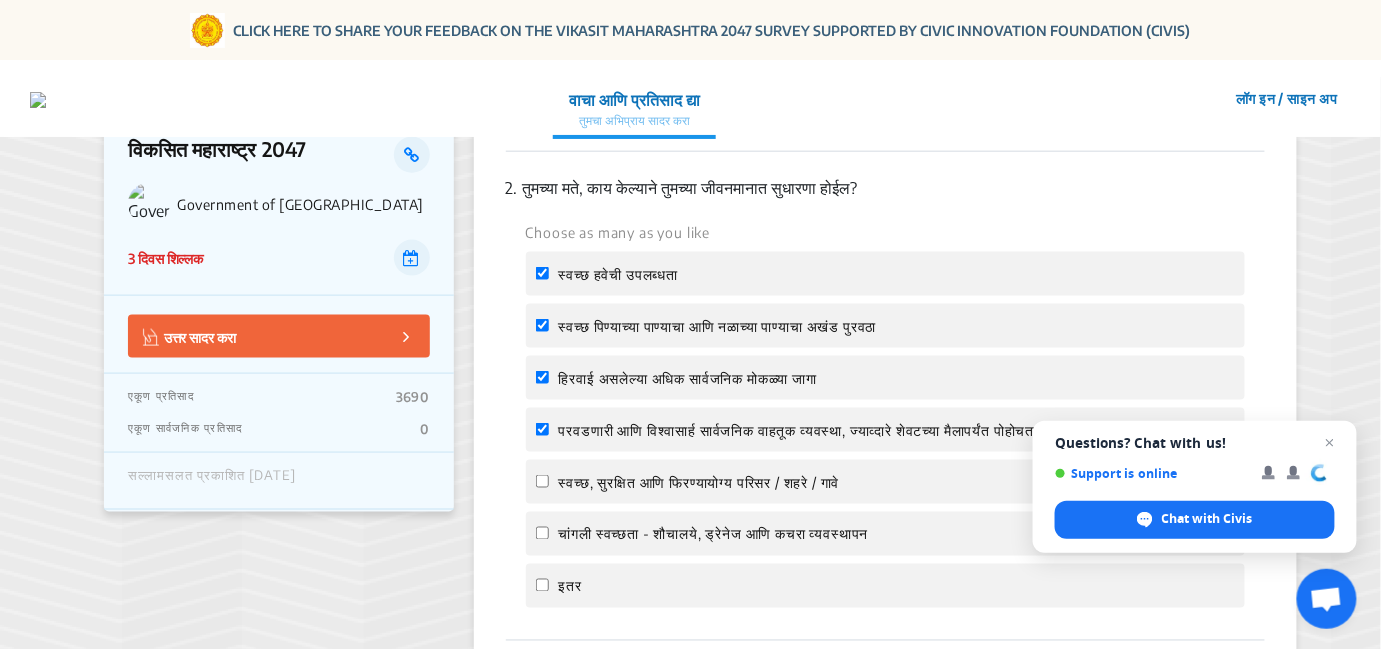 click on "स्वच्छ, सुरक्षित आणि फिरण्यायोग्य परिसर / शहरे / गावे" 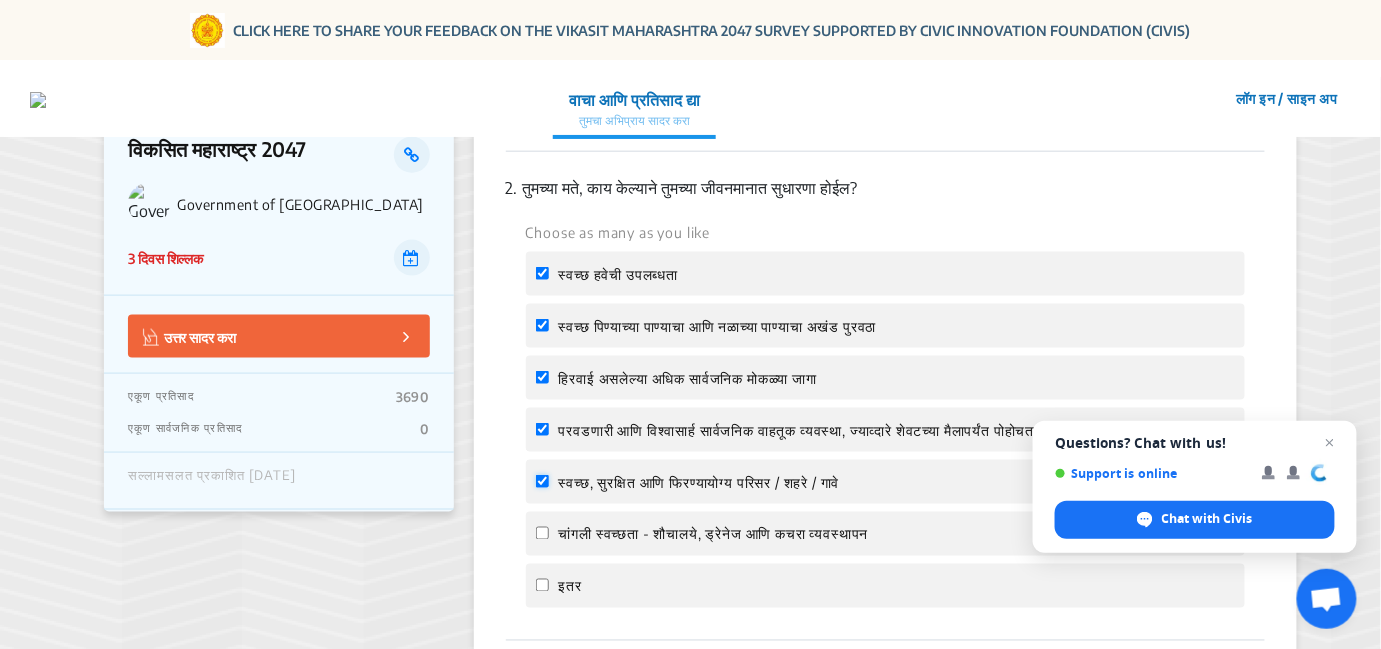checkbox on "true" 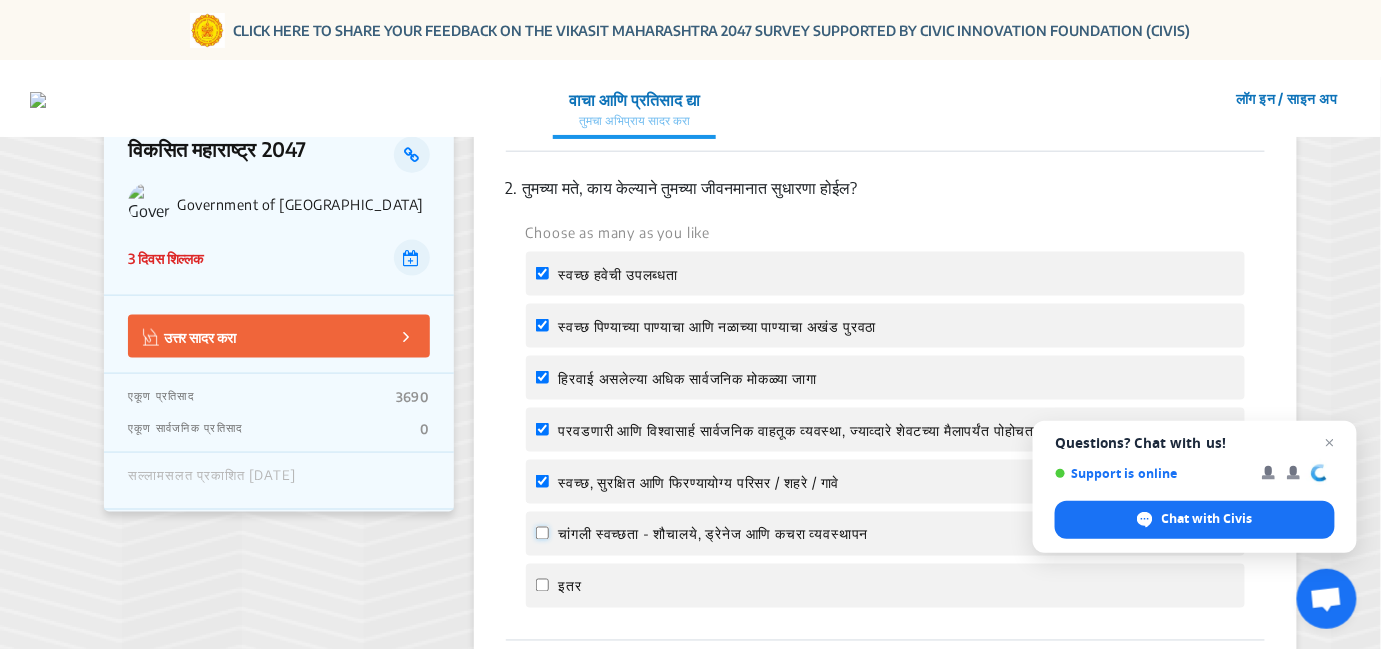 click on "चांगली स्वच्छता - शौचालये, ड्रेनेज आणि कचरा व्यवस्थापन" 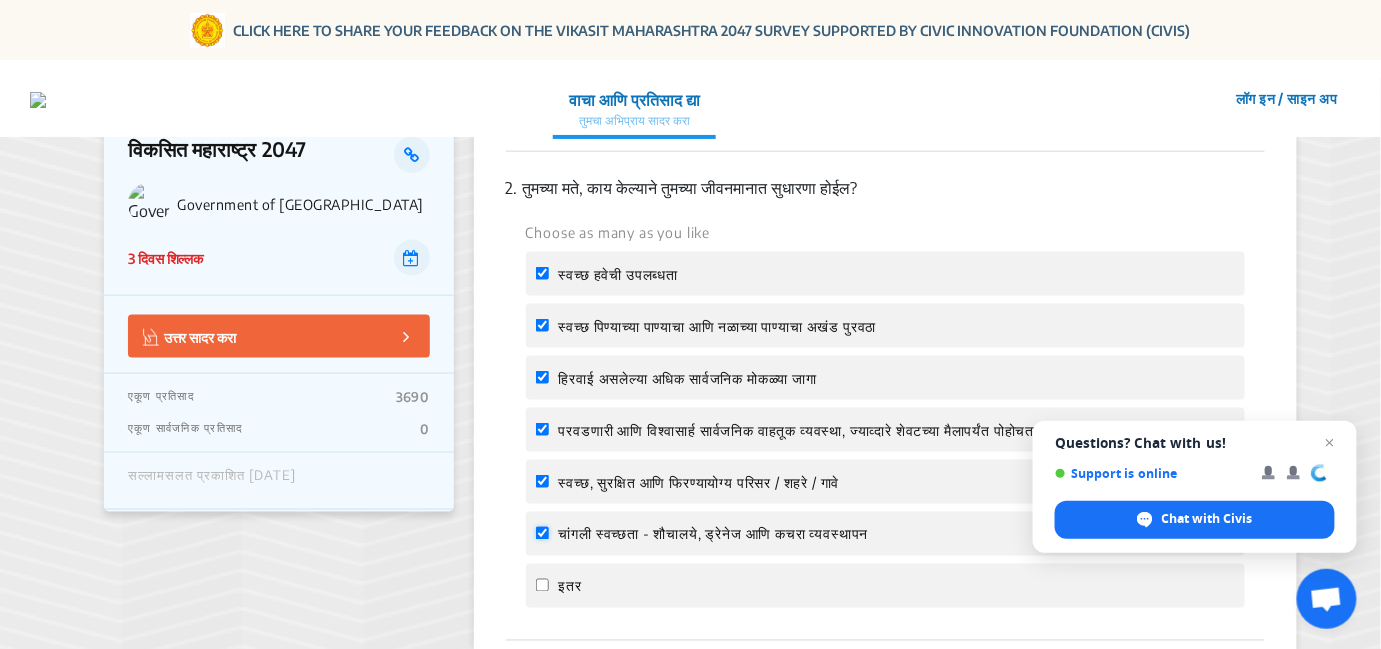 checkbox on "true" 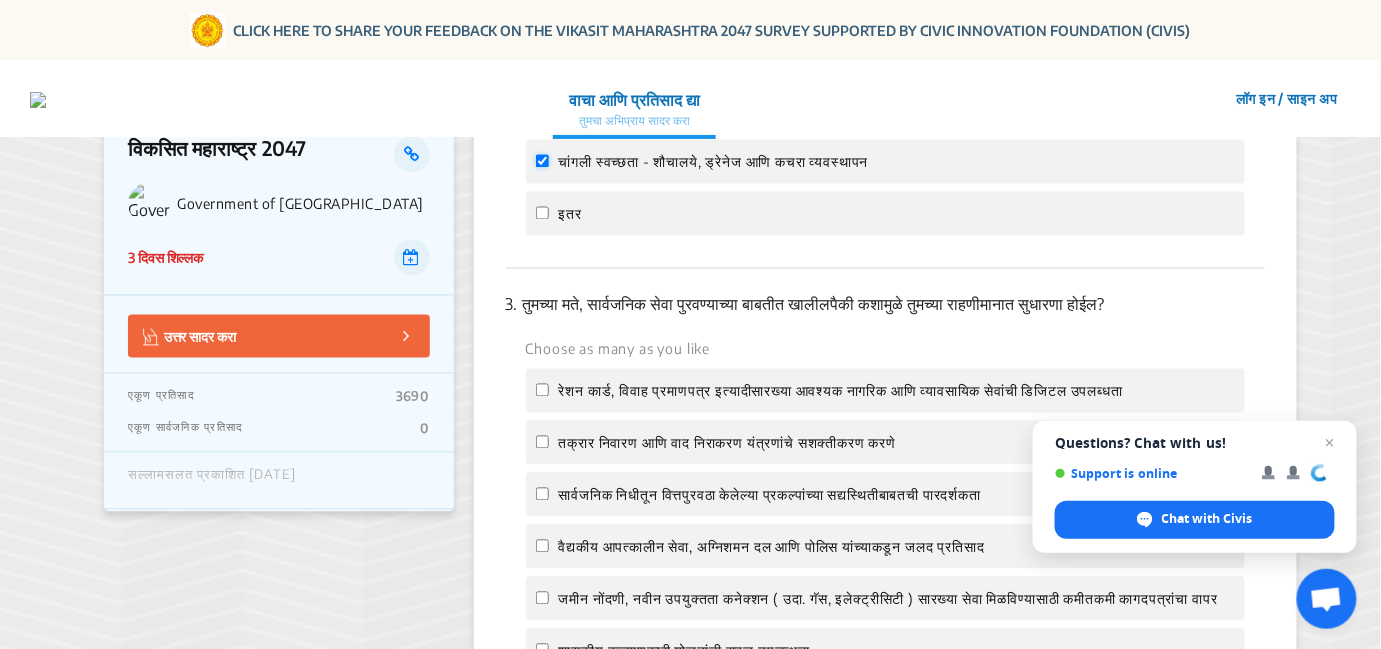 scroll, scrollTop: 1000, scrollLeft: 0, axis: vertical 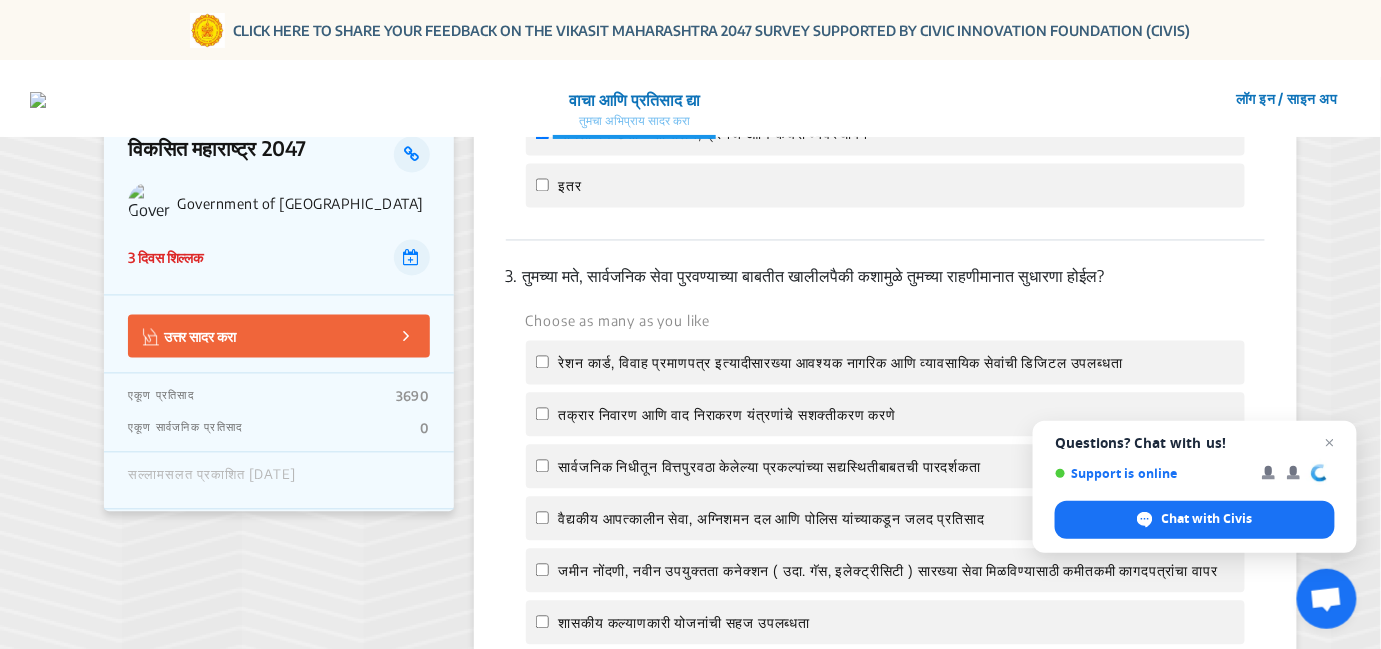 click on "रेशन कार्ड, विवाह प्रमाणपत्र इत्यादीसारख्या आवश्यक नागरिक आणि व्यावसायिक सेवांची डिजिटल उपलब्धता" 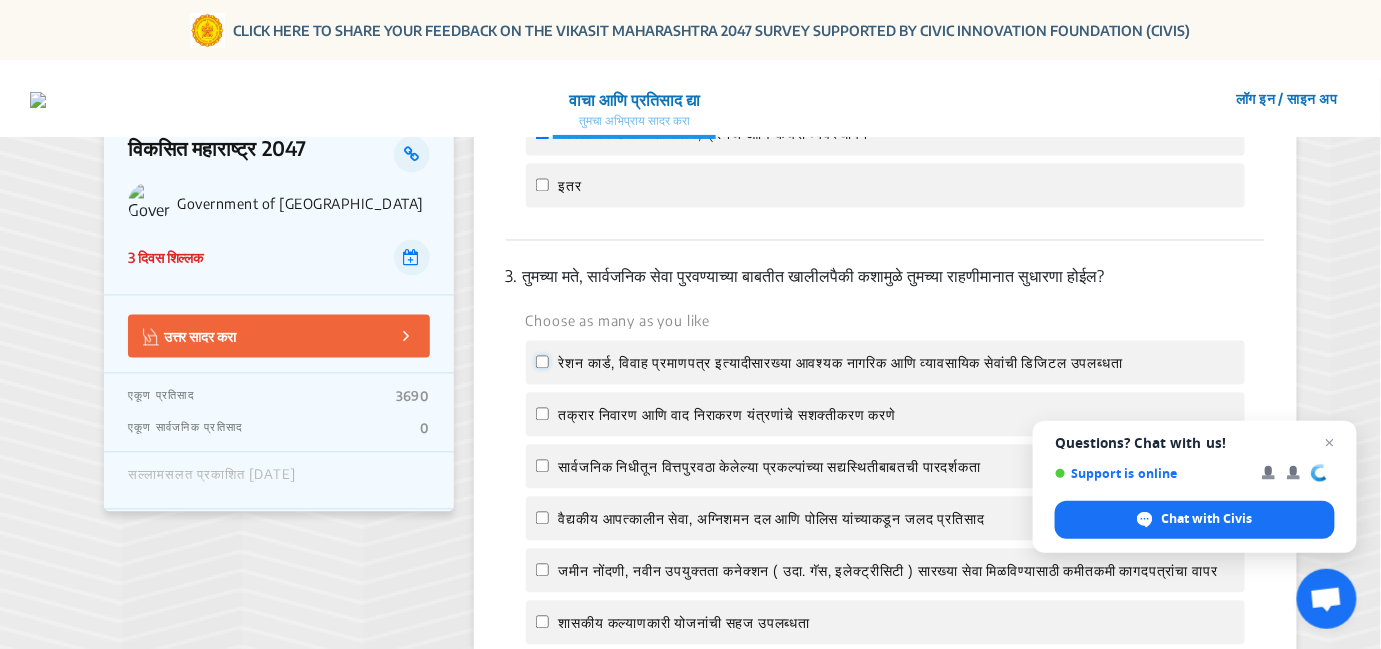 click on "रेशन कार्ड, विवाह प्रमाणपत्र इत्यादीसारख्या आवश्यक नागरिक आणि व्यावसायिक सेवांची डिजिटल उपलब्धता" 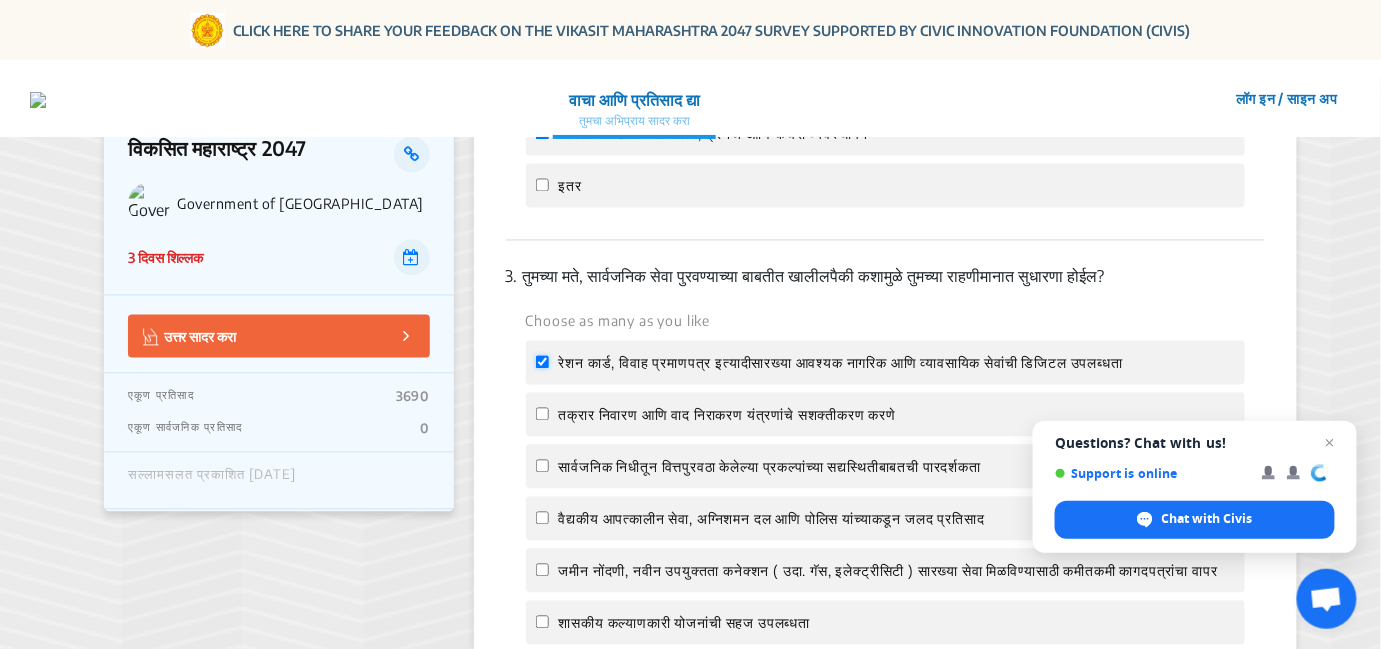 checkbox on "true" 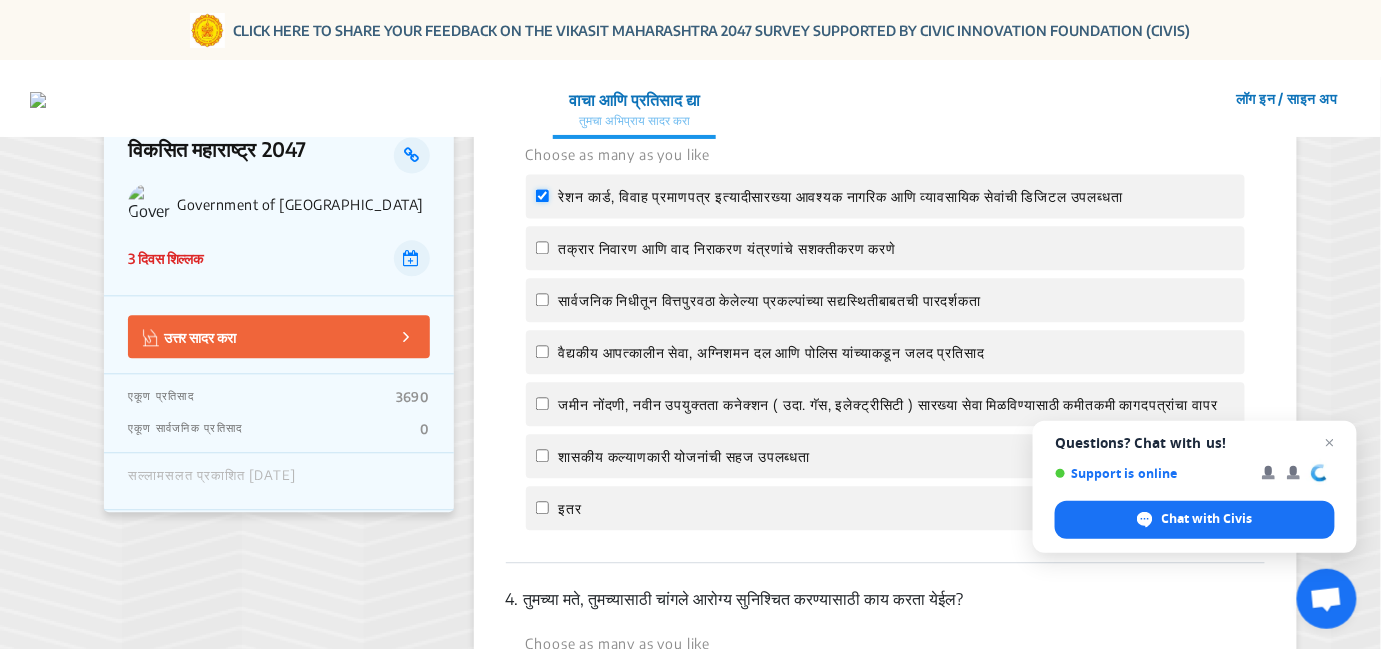 scroll, scrollTop: 1200, scrollLeft: 0, axis: vertical 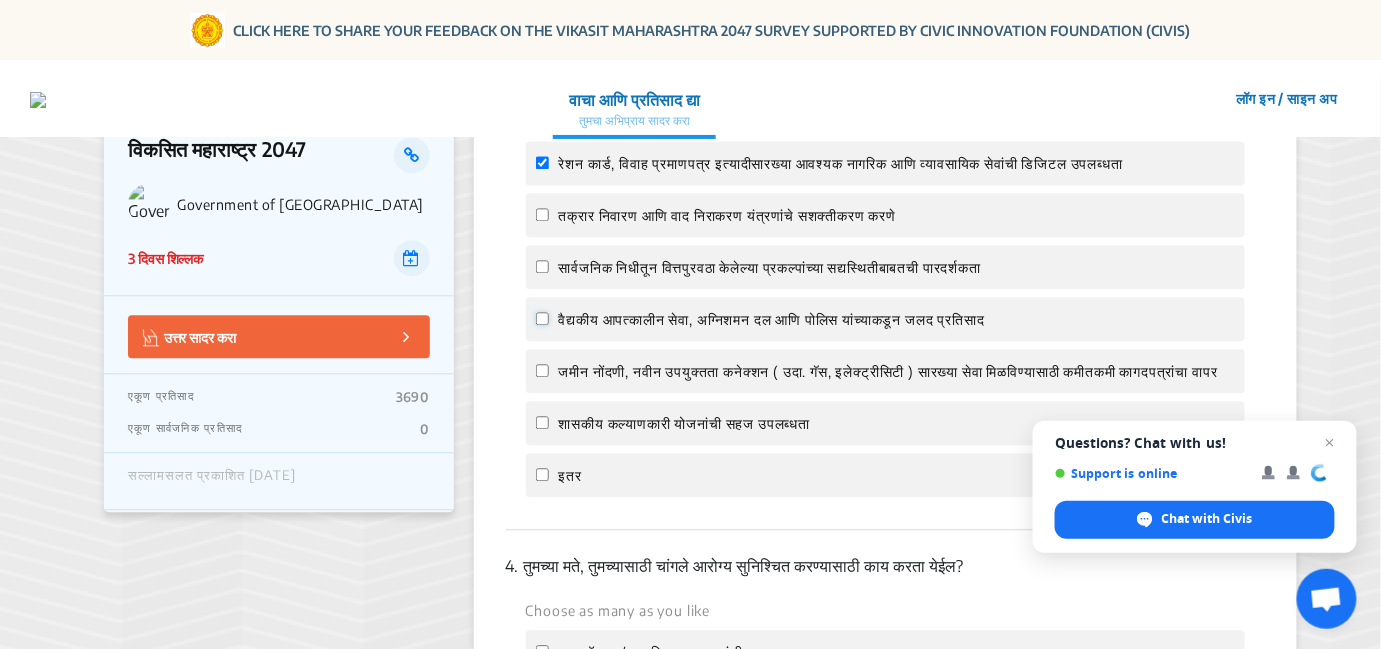 click on "वैद्यकीय आपत्कालीन सेवा, अग्निशमन दल आणि पोलिस यांच्याकडून जलद प्रतिसाद" 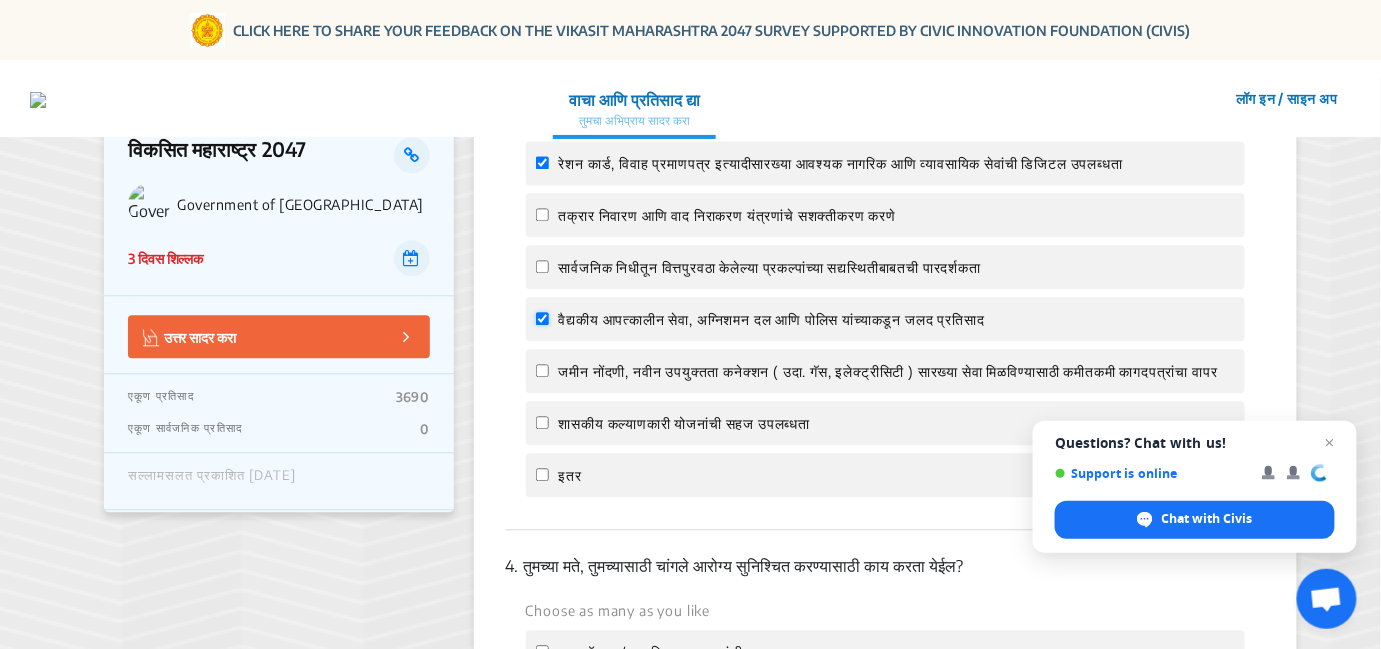 checkbox on "true" 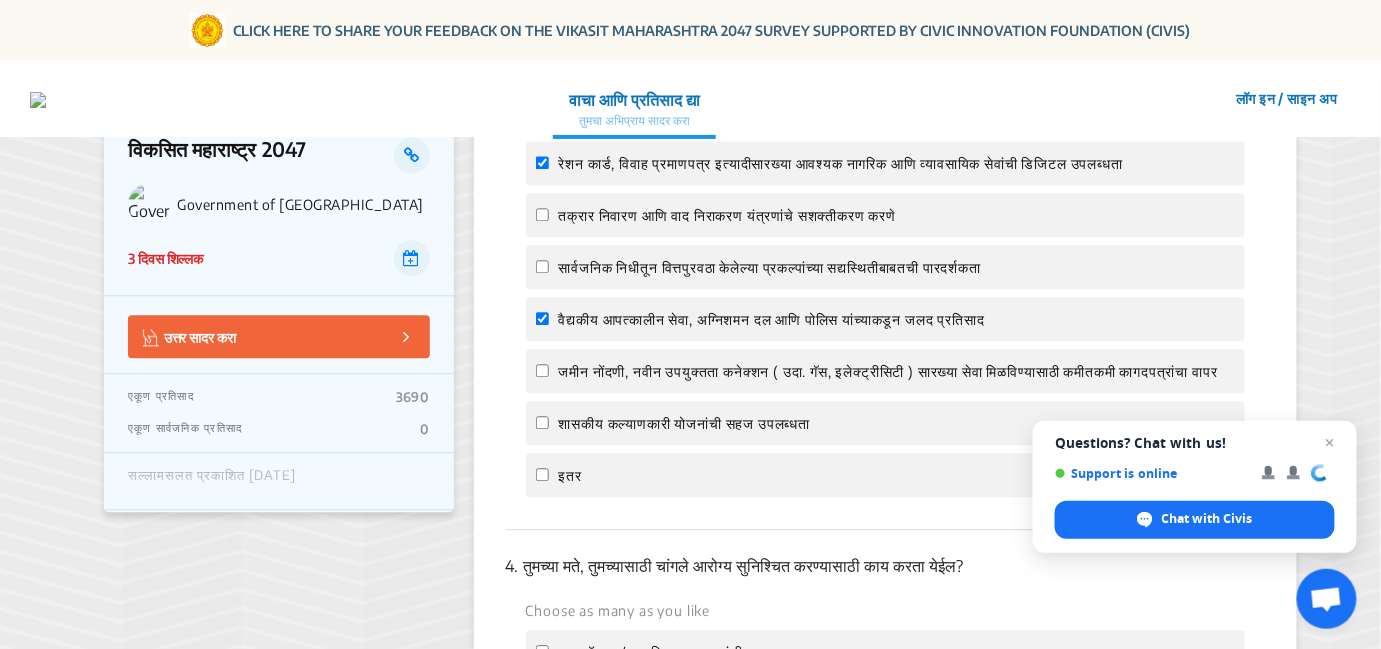 click on "तक्रार निवारण आणि वाद निराकरण यंत्रणांचे सशक्तीकरण करणे" 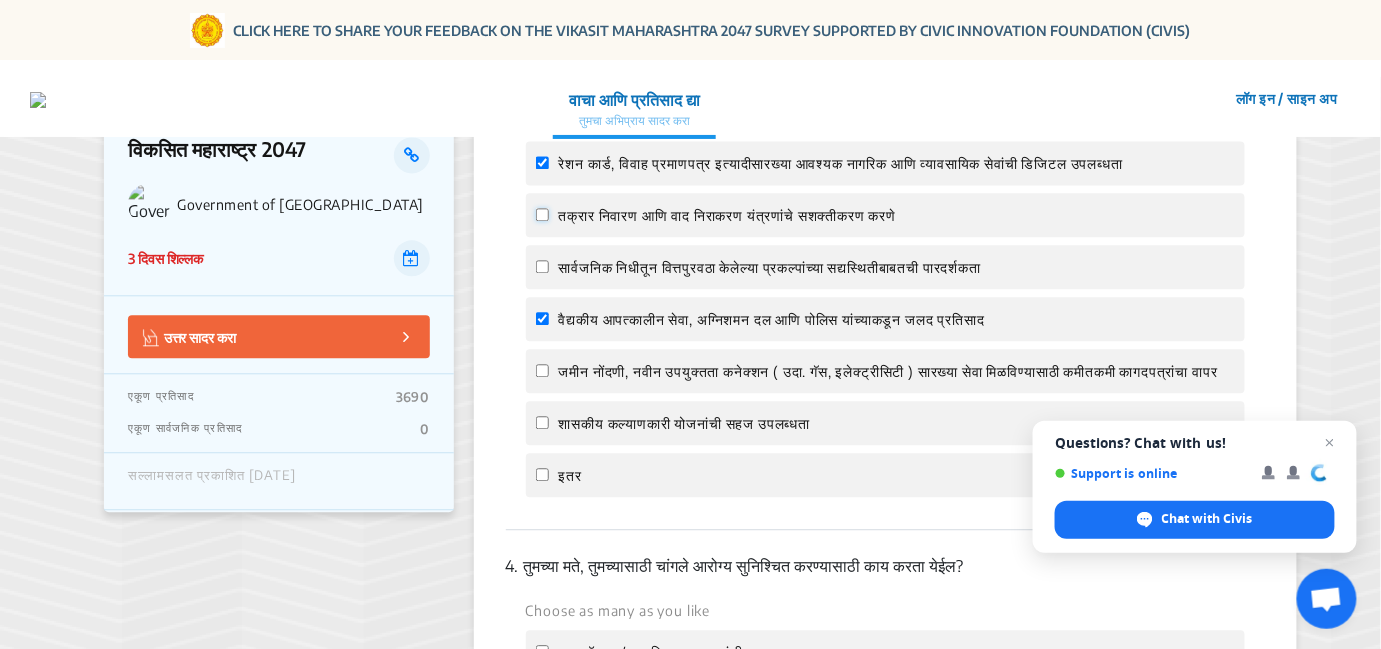 click on "तक्रार निवारण आणि वाद निराकरण यंत्रणांचे सशक्तीकरण करणे" 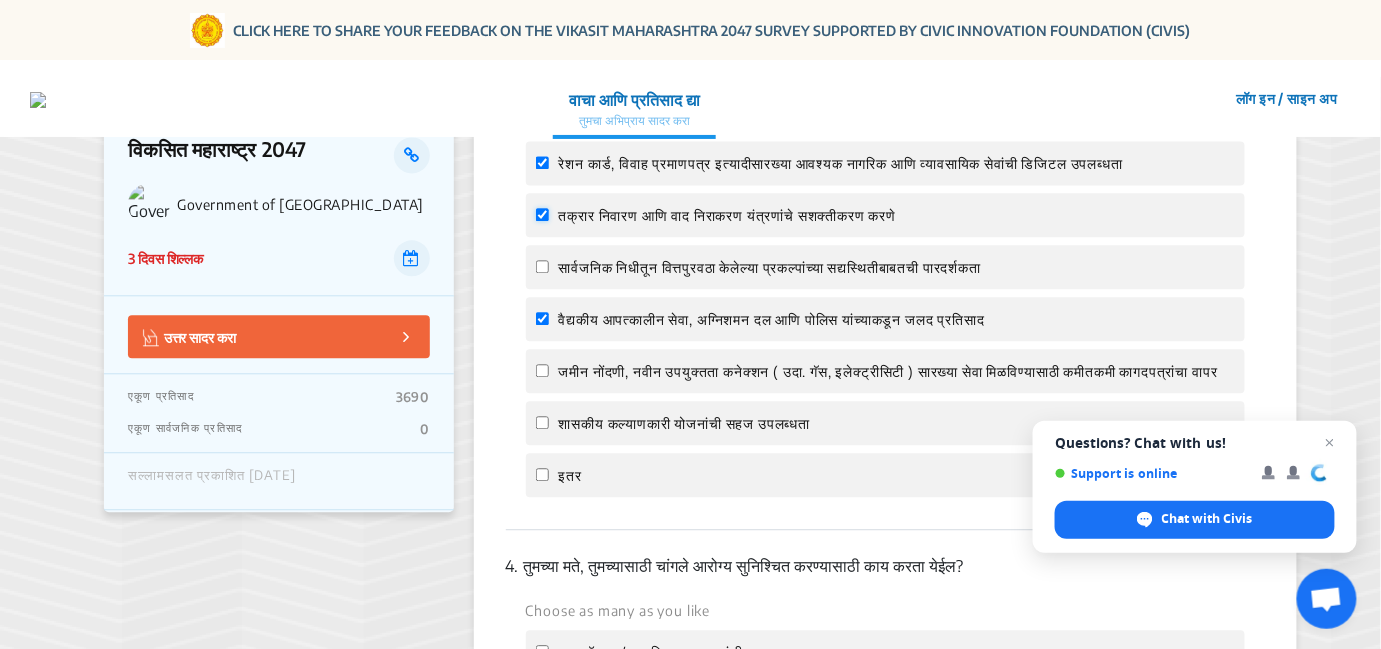 checkbox on "true" 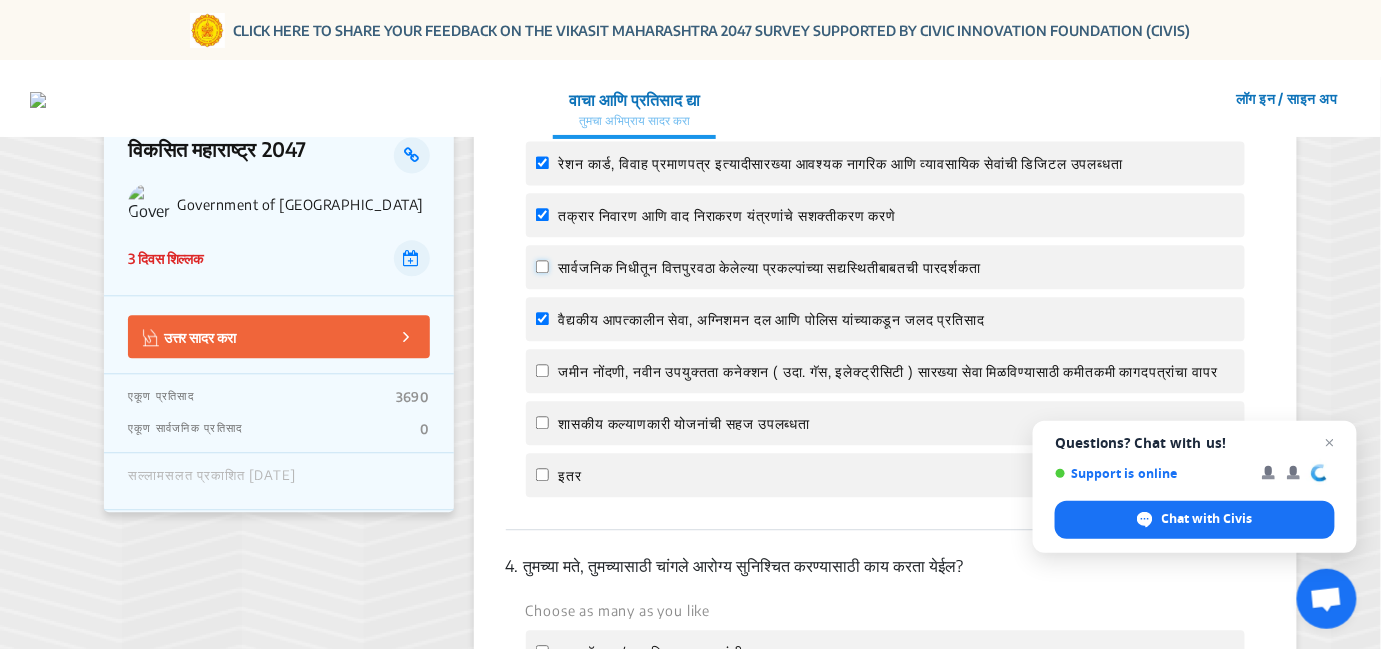click on "सार्वजनिक निधीतून वित्तपुरवठा केलेल्या प्रकल्पांच्या सद्यस्थितीबाबतची पारदर्शकता" 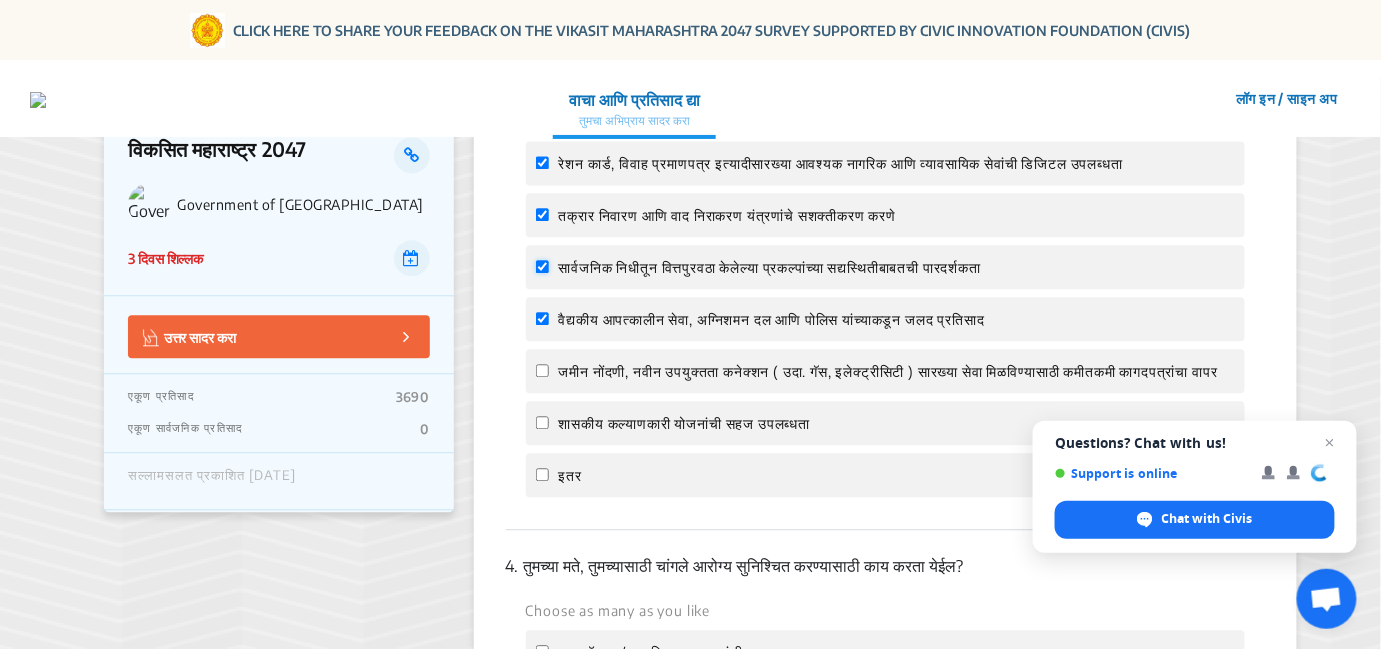 checkbox on "true" 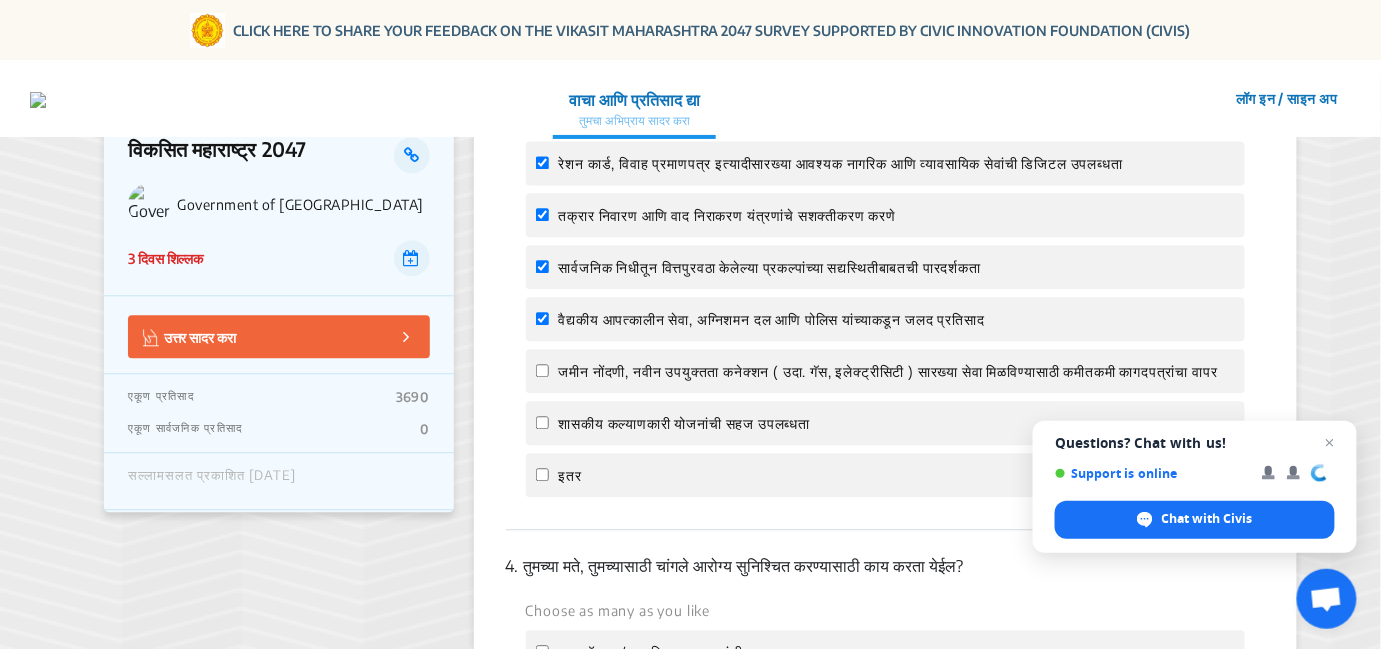 click on "जमीन नोंदणी, नवीन उपयुक्तता कनेक्शन ( उदा. गॅस, इलेक्ट्रीसिटी ) सारख्या सेवा मिळविण्यासाठी कमीतकमी कागदपत्रांचा वापर" 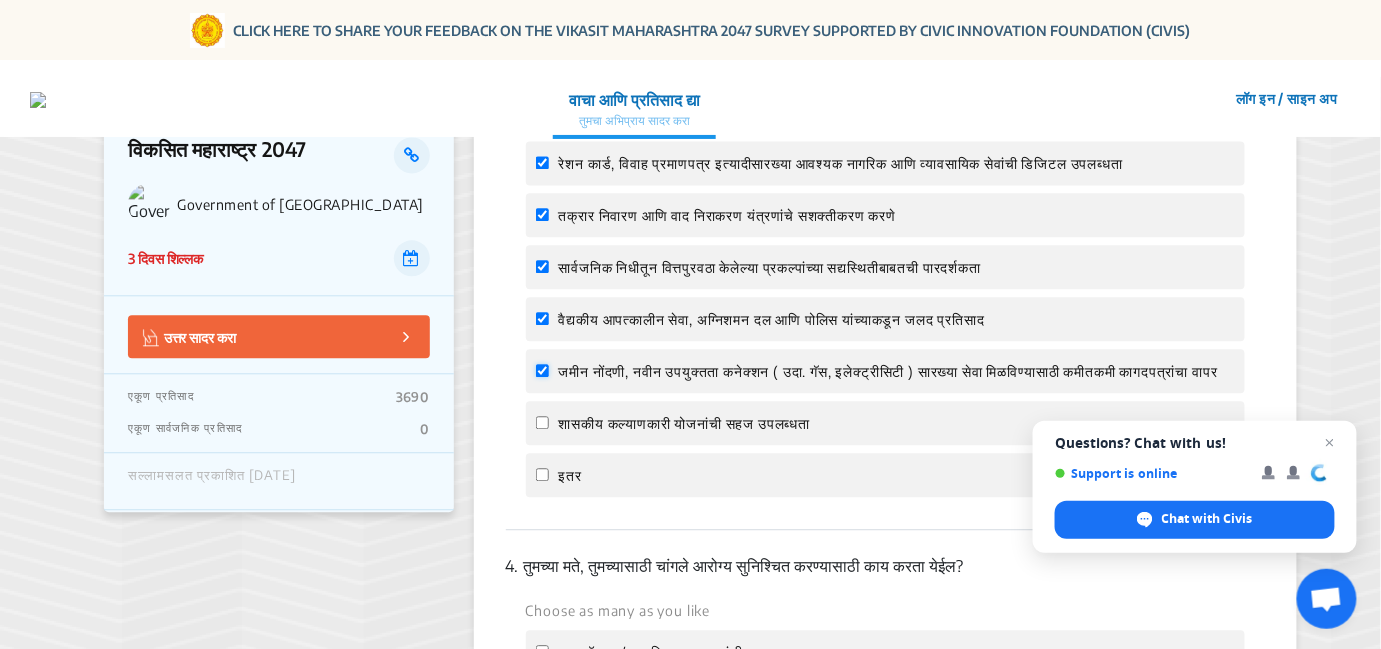 checkbox on "true" 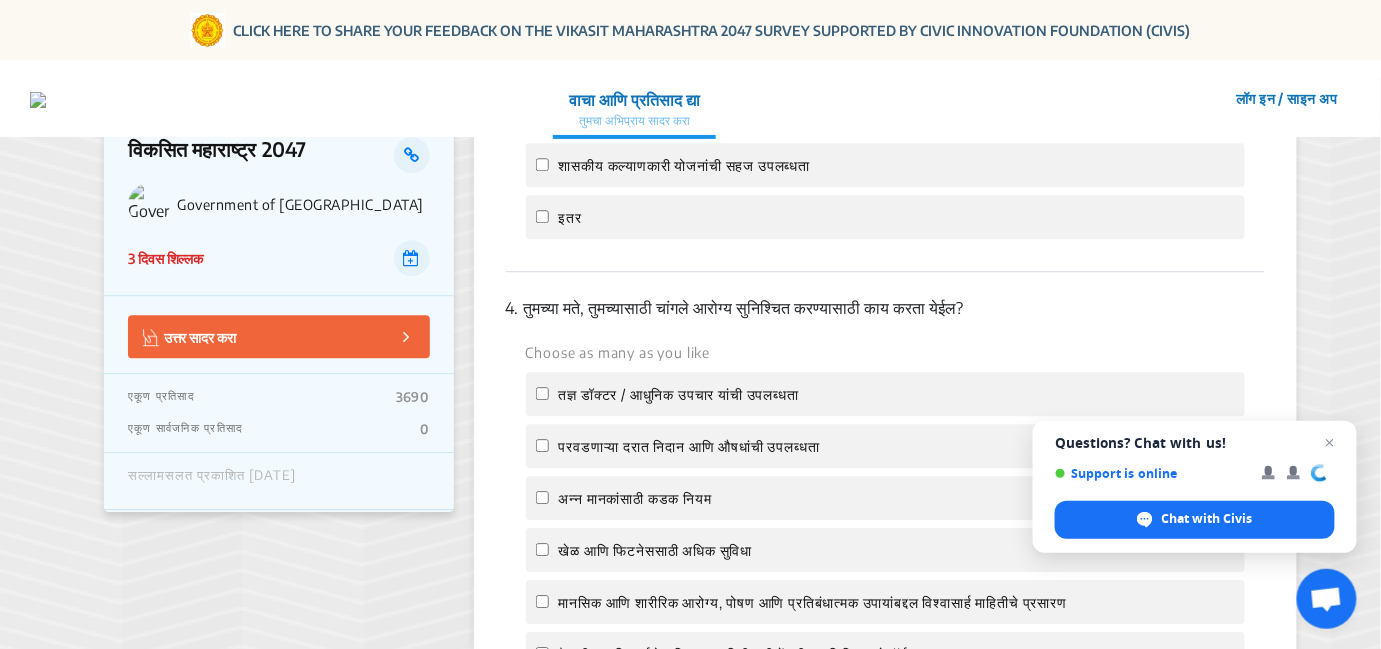 scroll, scrollTop: 1499, scrollLeft: 0, axis: vertical 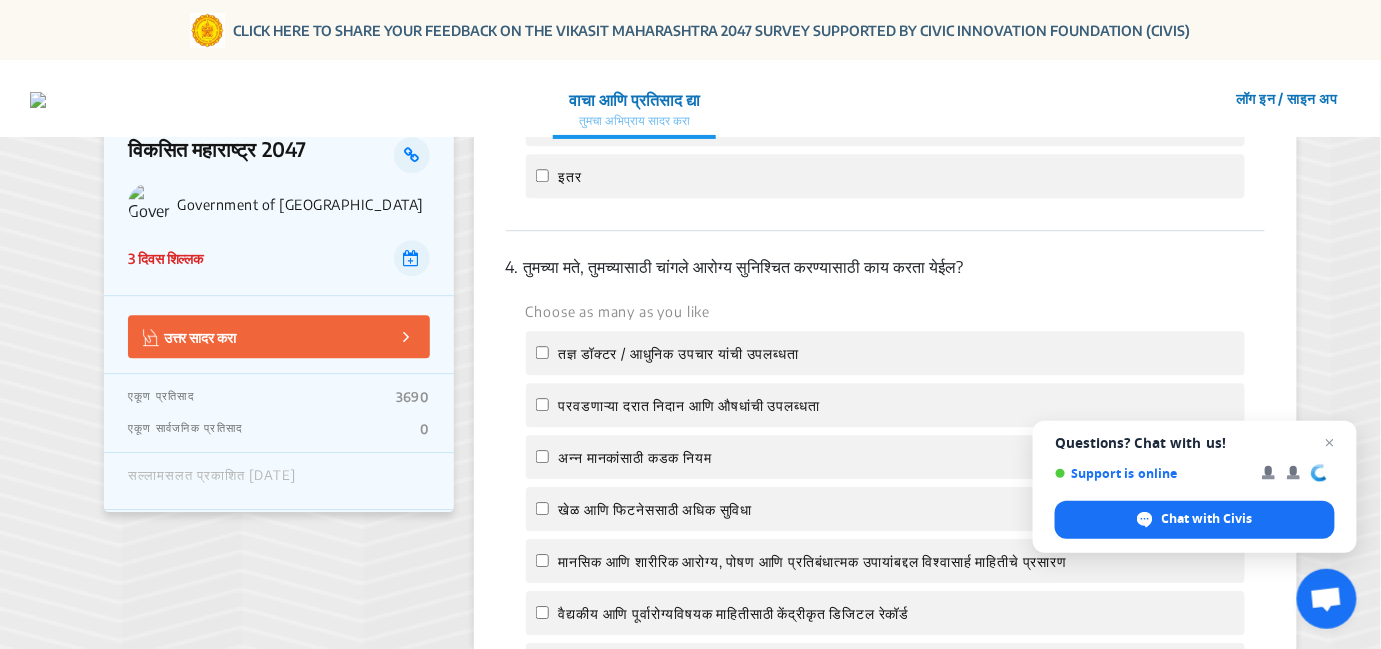 click on "तज्ञ डॉक्टर / आधुनिक उपचार यांची उपलब्धता" 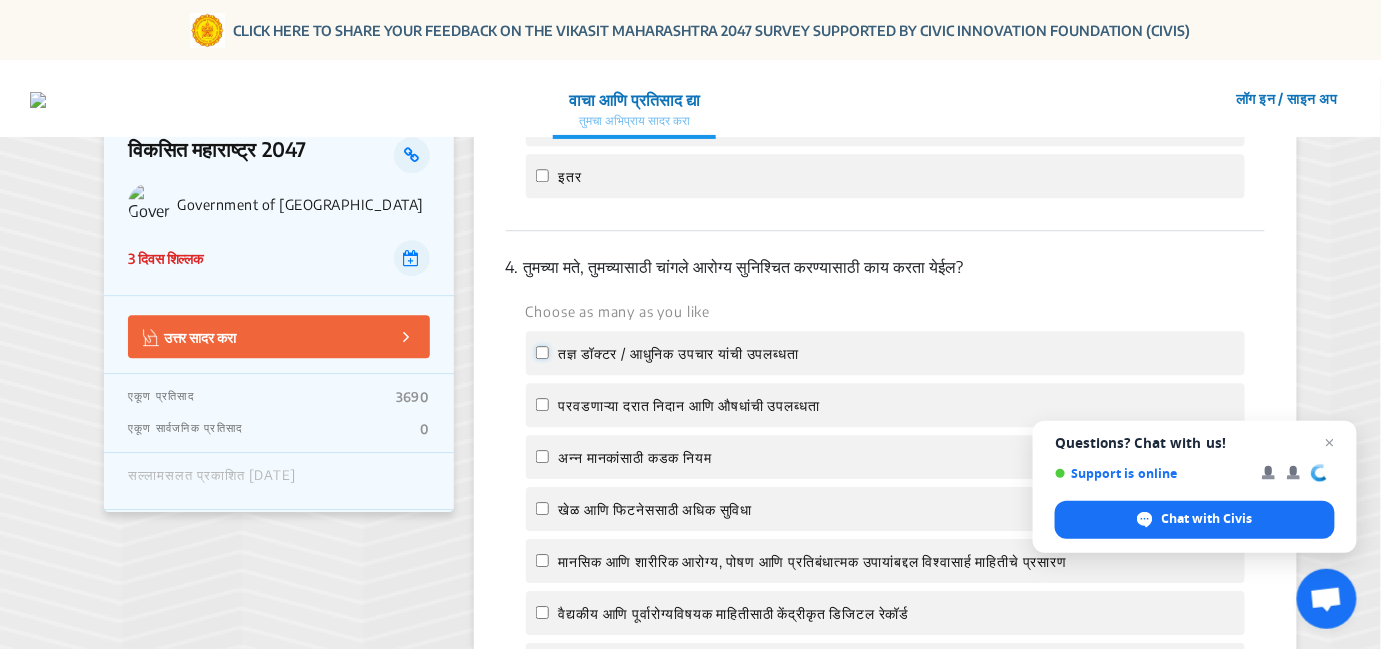click on "तज्ञ डॉक्टर / आधुनिक उपचार यांची उपलब्धता" 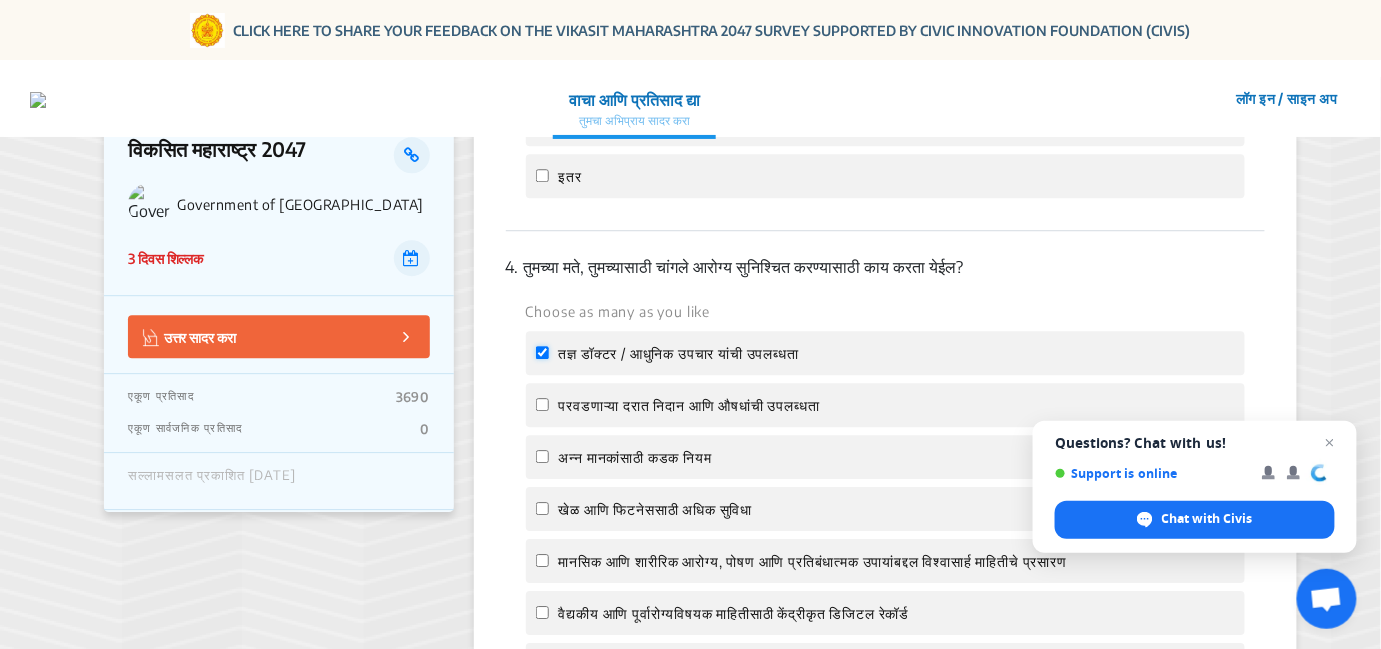 checkbox on "true" 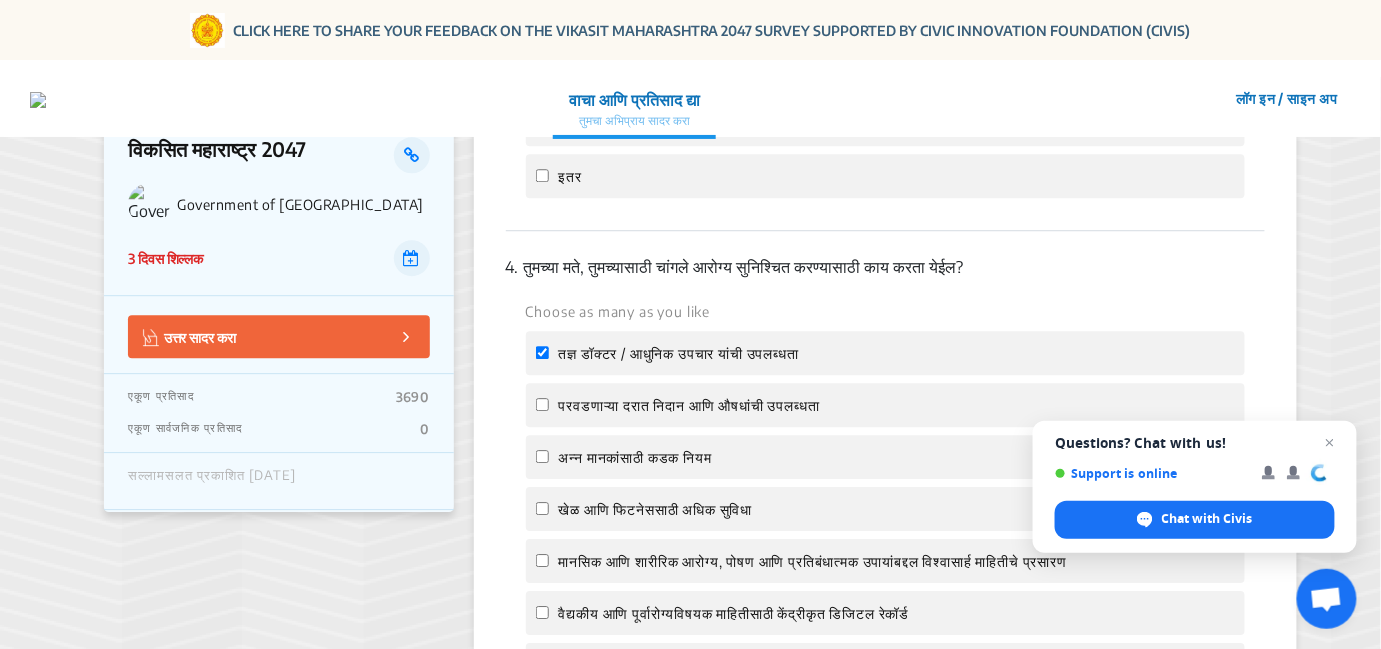click on "परवडणाऱ्या दरात निदान आणि औषधांची उपलब्धता" 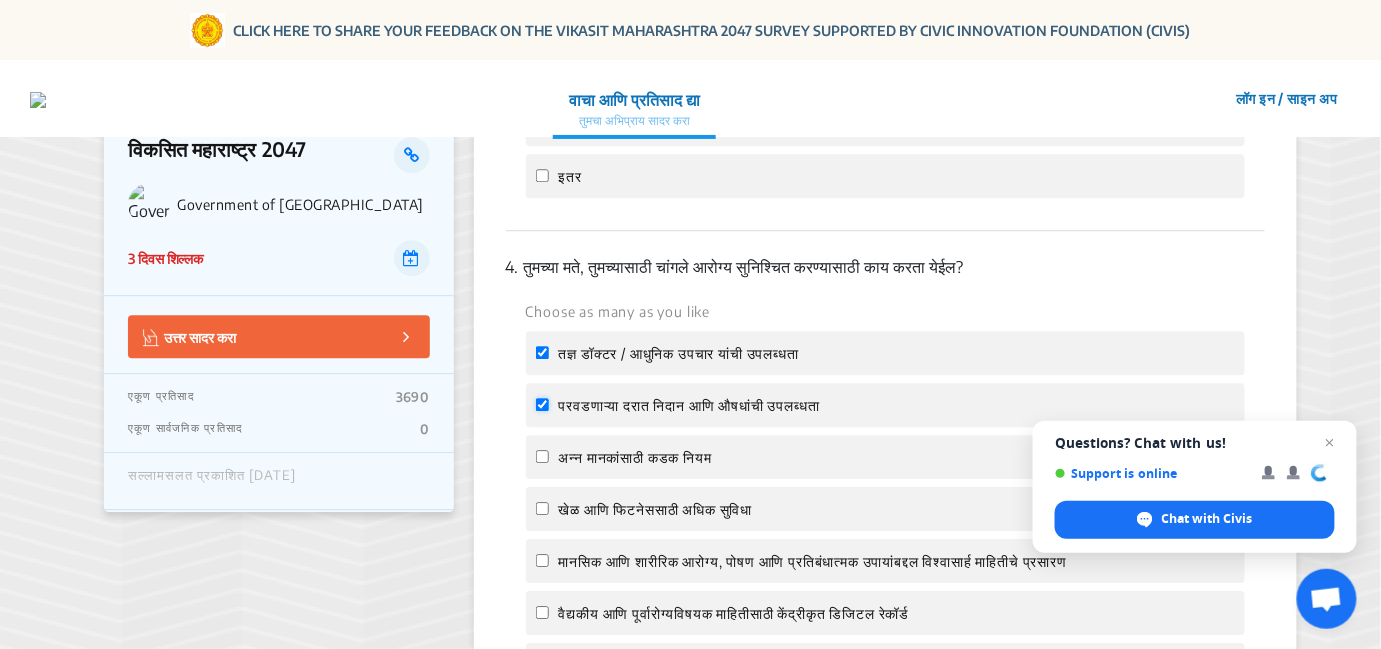 checkbox on "true" 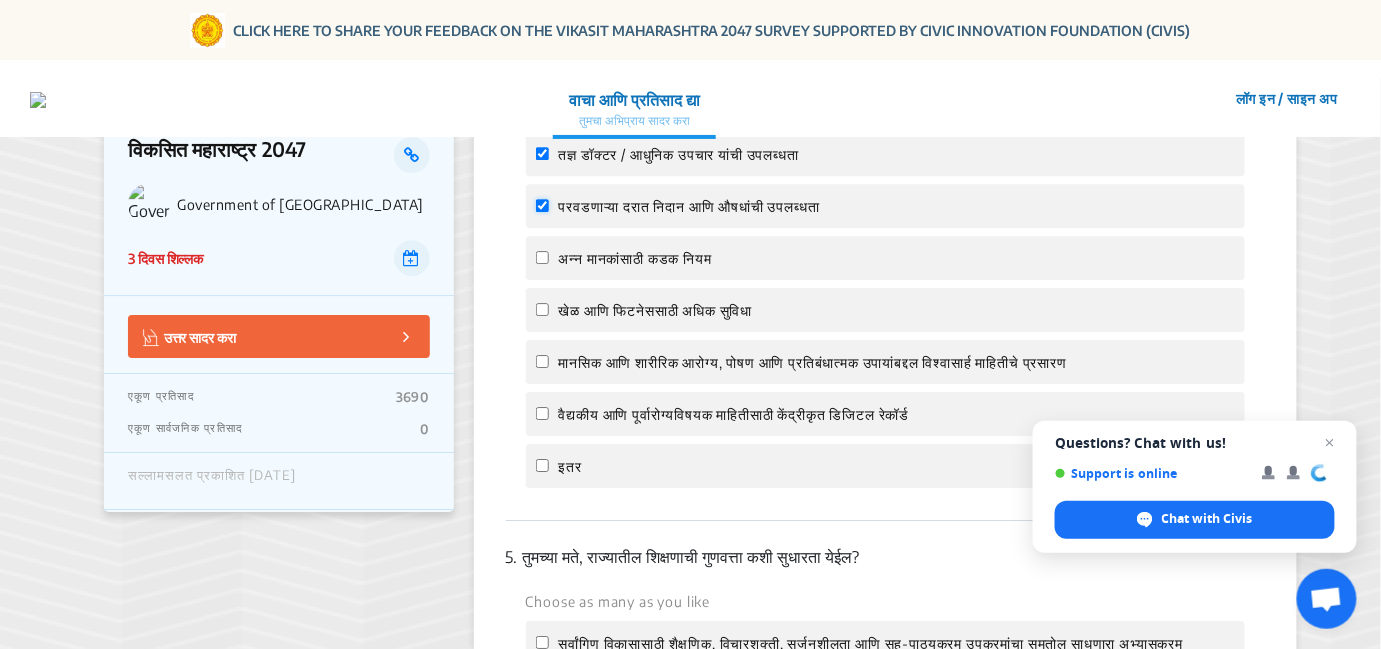 scroll, scrollTop: 1700, scrollLeft: 0, axis: vertical 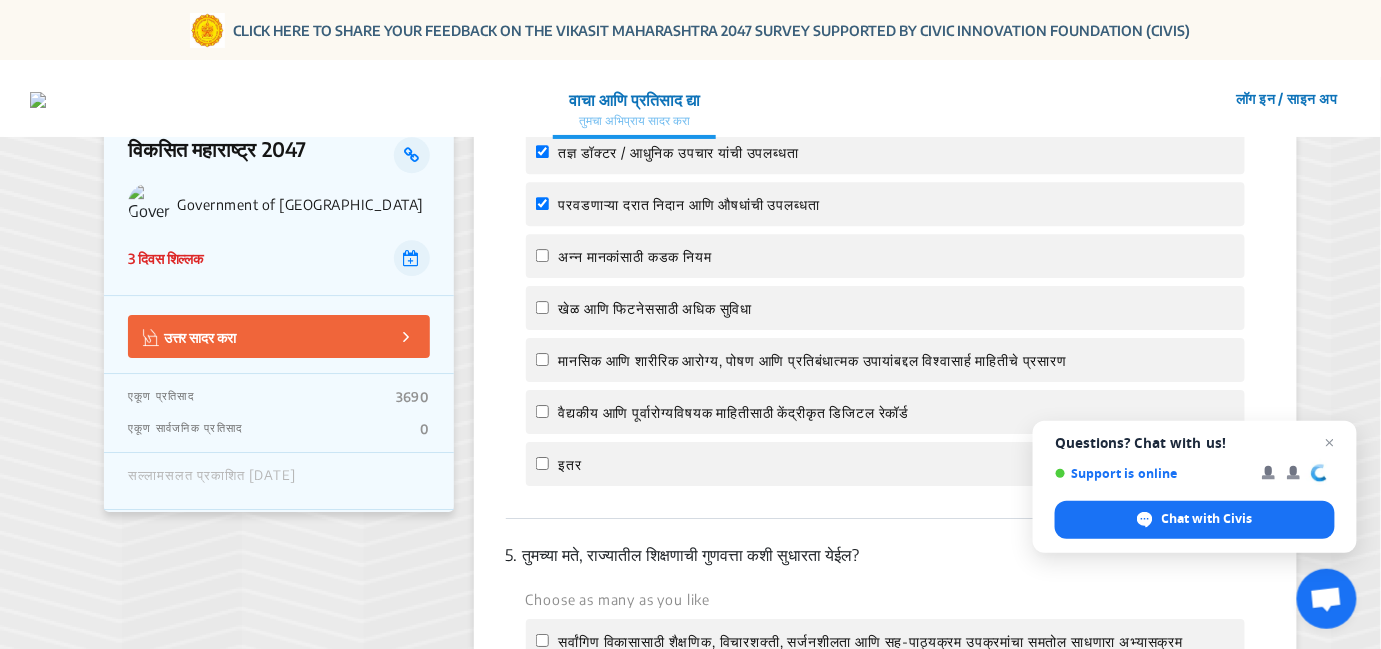 click on "अन्न मानकांसाठी कडक नियम" 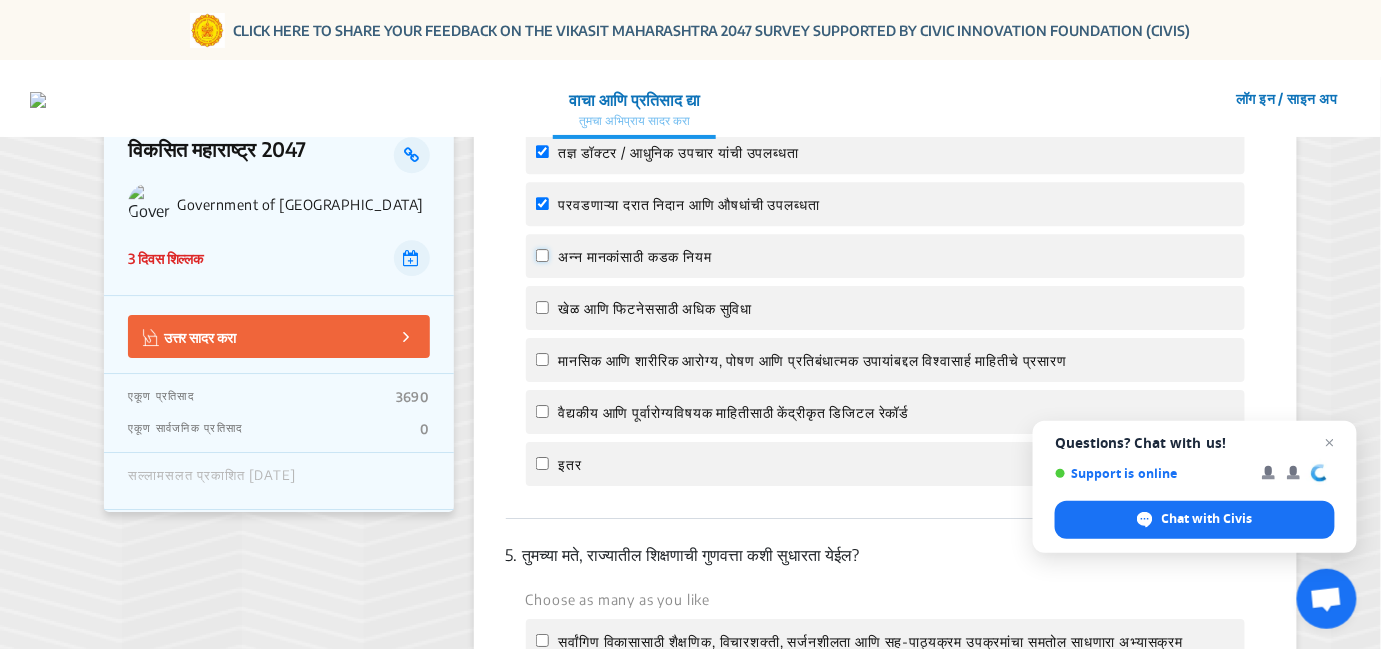 click on "अन्न मानकांसाठी कडक नियम" 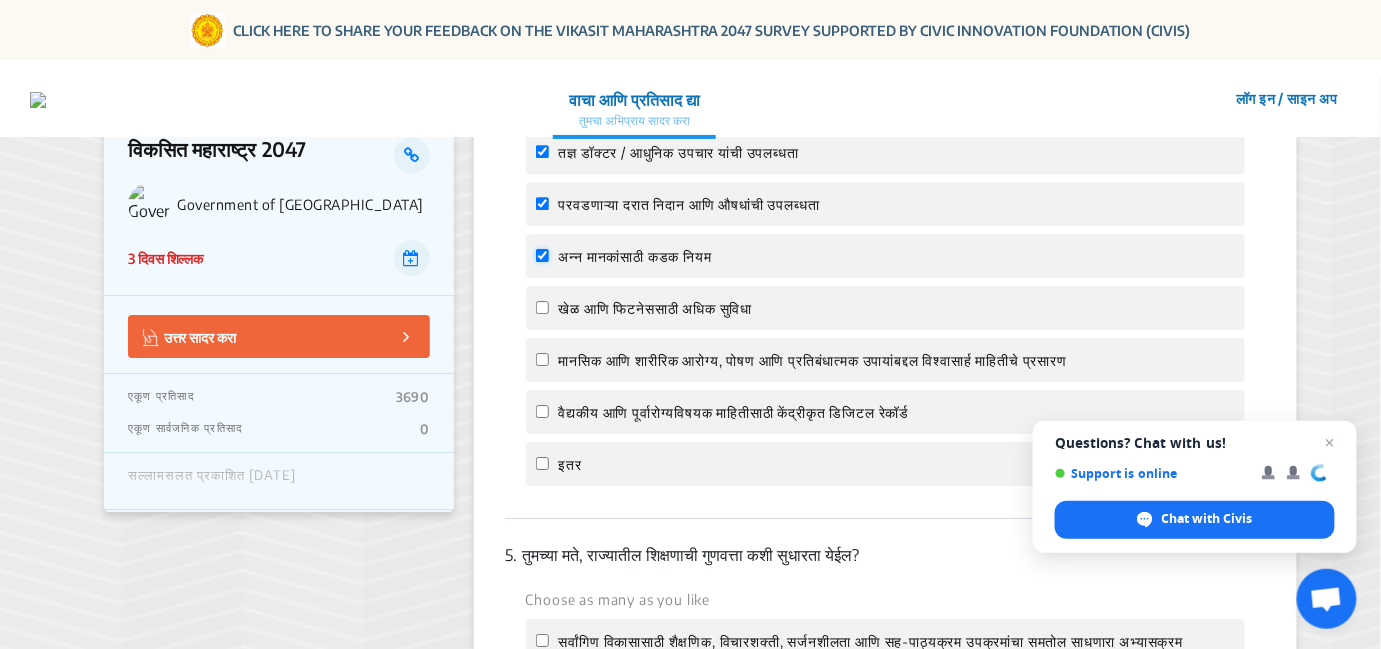 checkbox on "true" 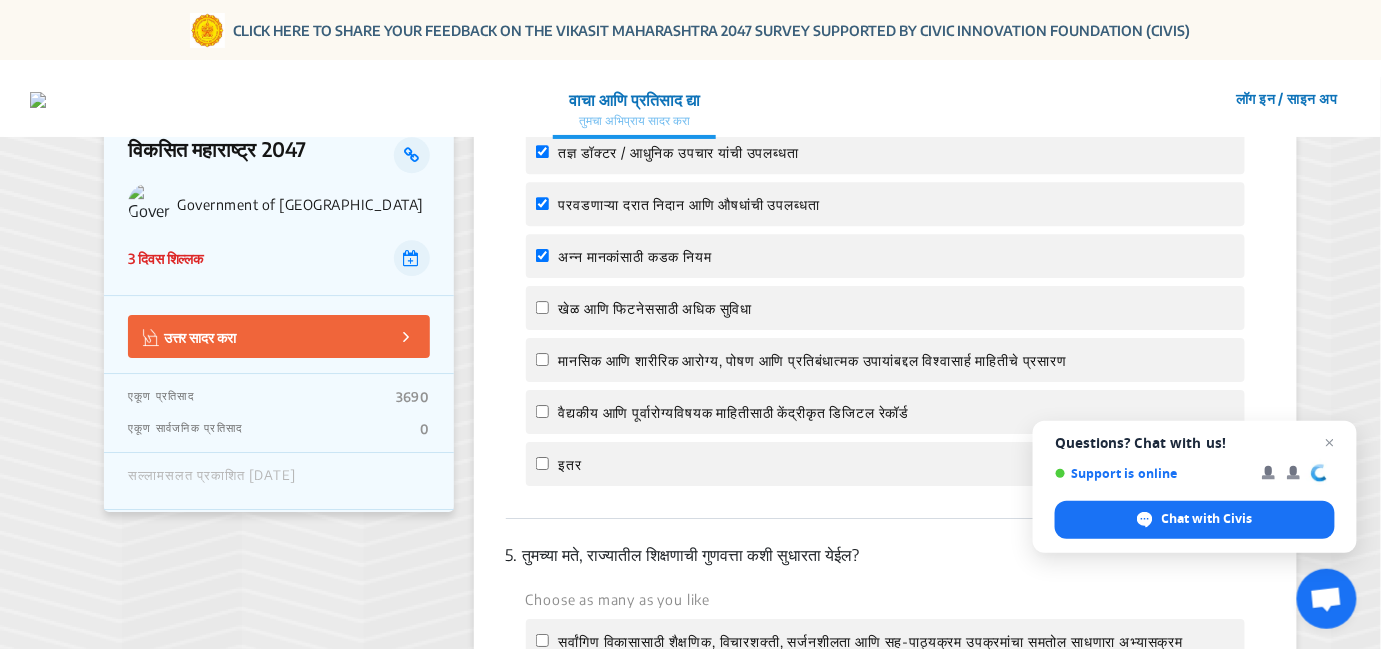 click on "वैद्यकीय आणि पूर्वारोग्यविषयक माहितीसाठी केंद्रीकृत डिजिटल रेकॉर्ड" 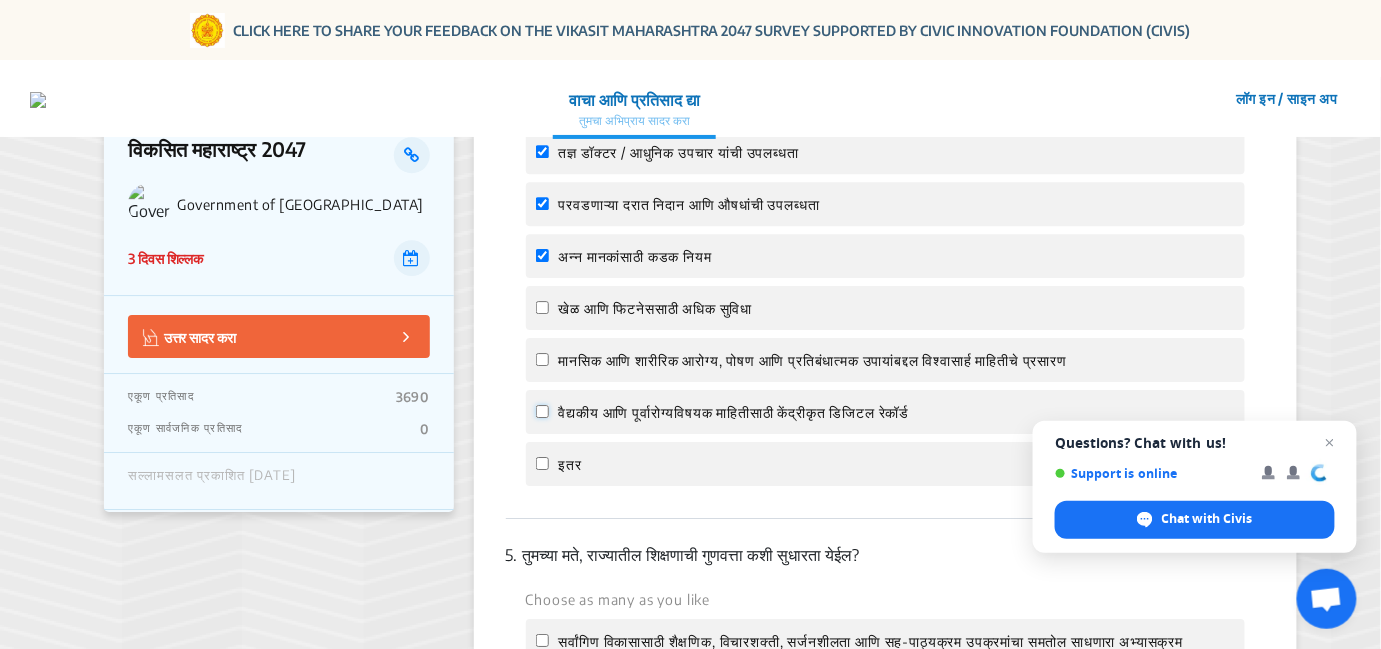 click on "वैद्यकीय आणि पूर्वारोग्यविषयक माहितीसाठी केंद्रीकृत डिजिटल रेकॉर्ड" 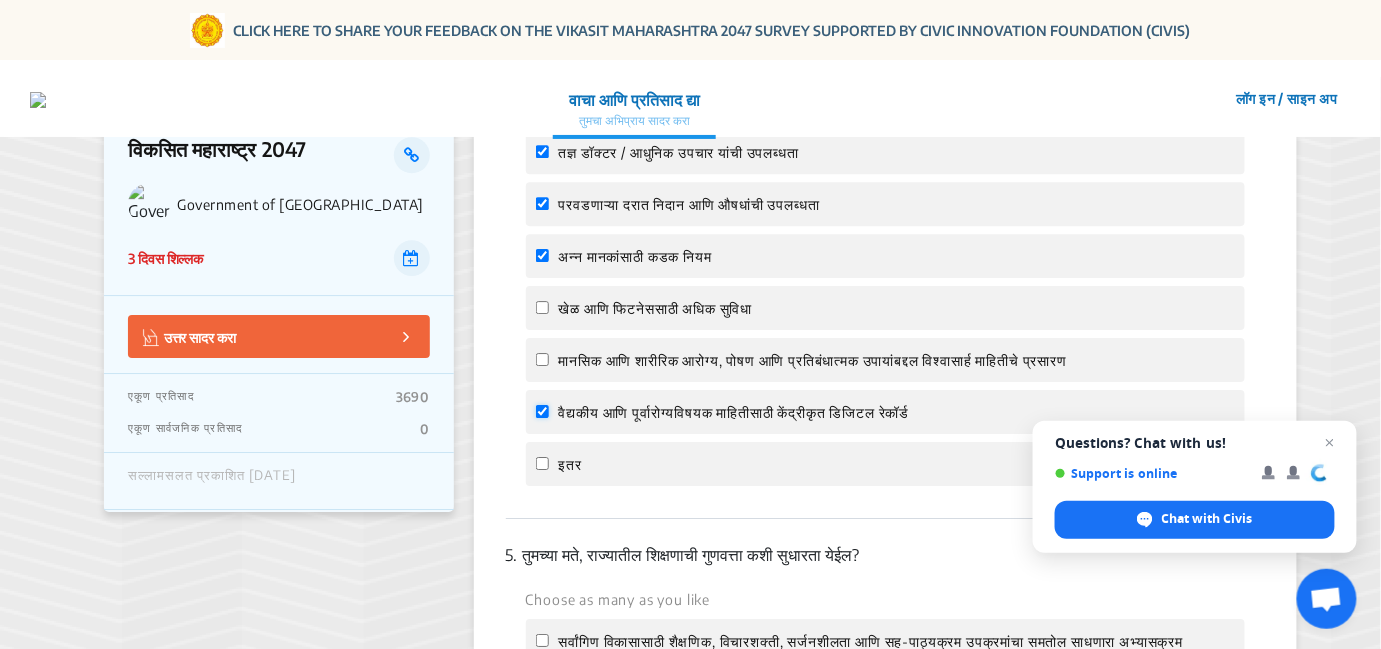 checkbox on "true" 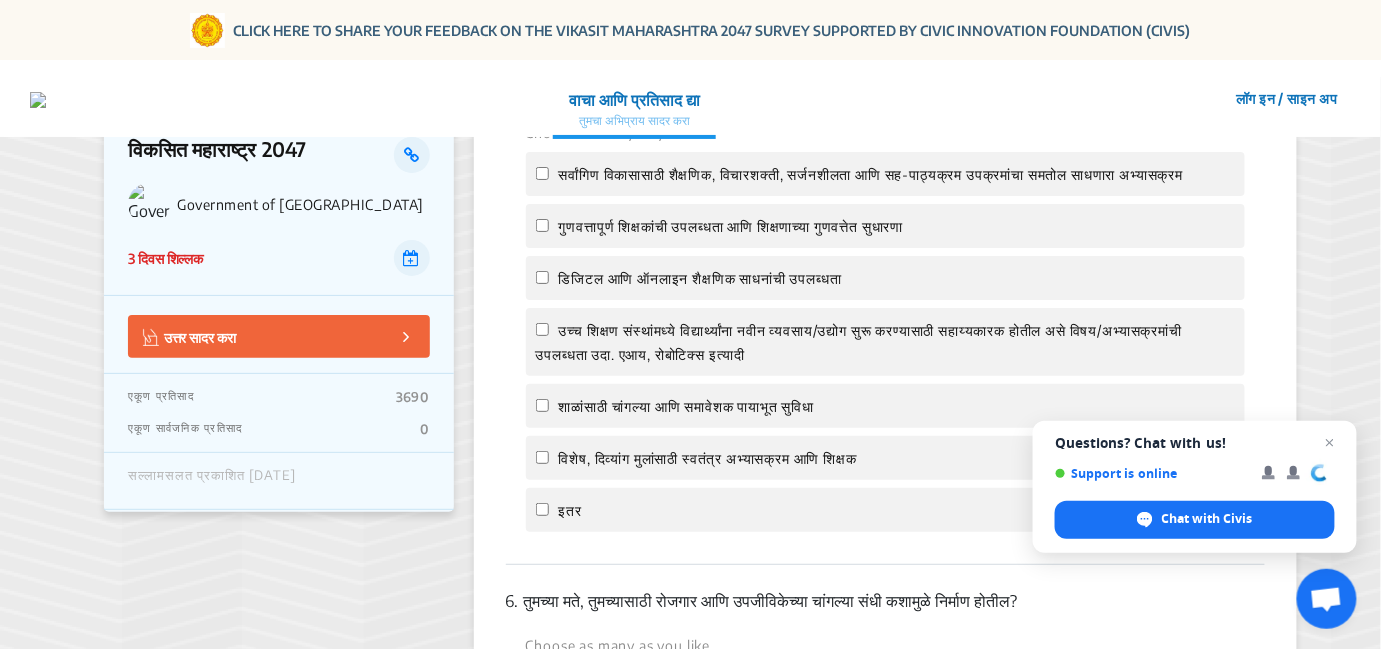 scroll, scrollTop: 2200, scrollLeft: 0, axis: vertical 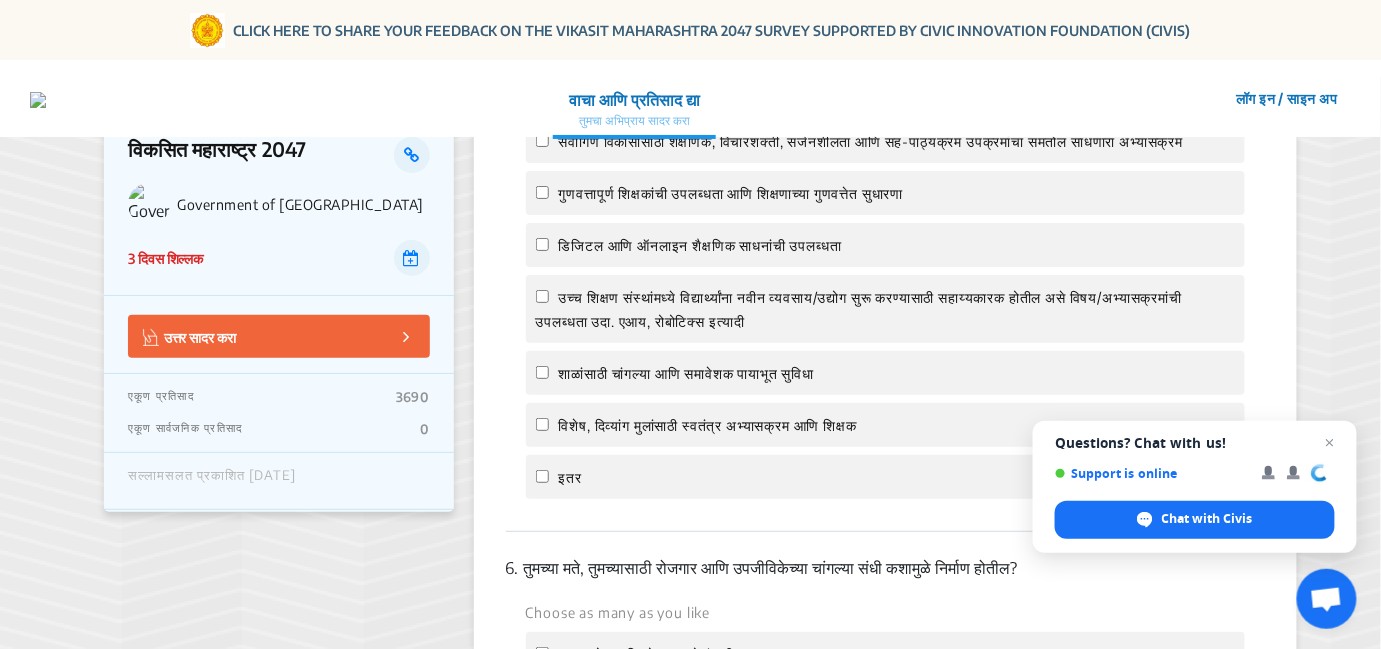 click on "उच्च शिक्षण संस्थांमध्ये विद्यार्थ्यांना नवीन व्यवसाय/उद्योग सुरू करण्यासाठी सहाय्यकारक होतील असे विषय/अभ्यासक्रमांची उपलब्धता उदा. एआय, रोबोटिक्स इत्यादी" 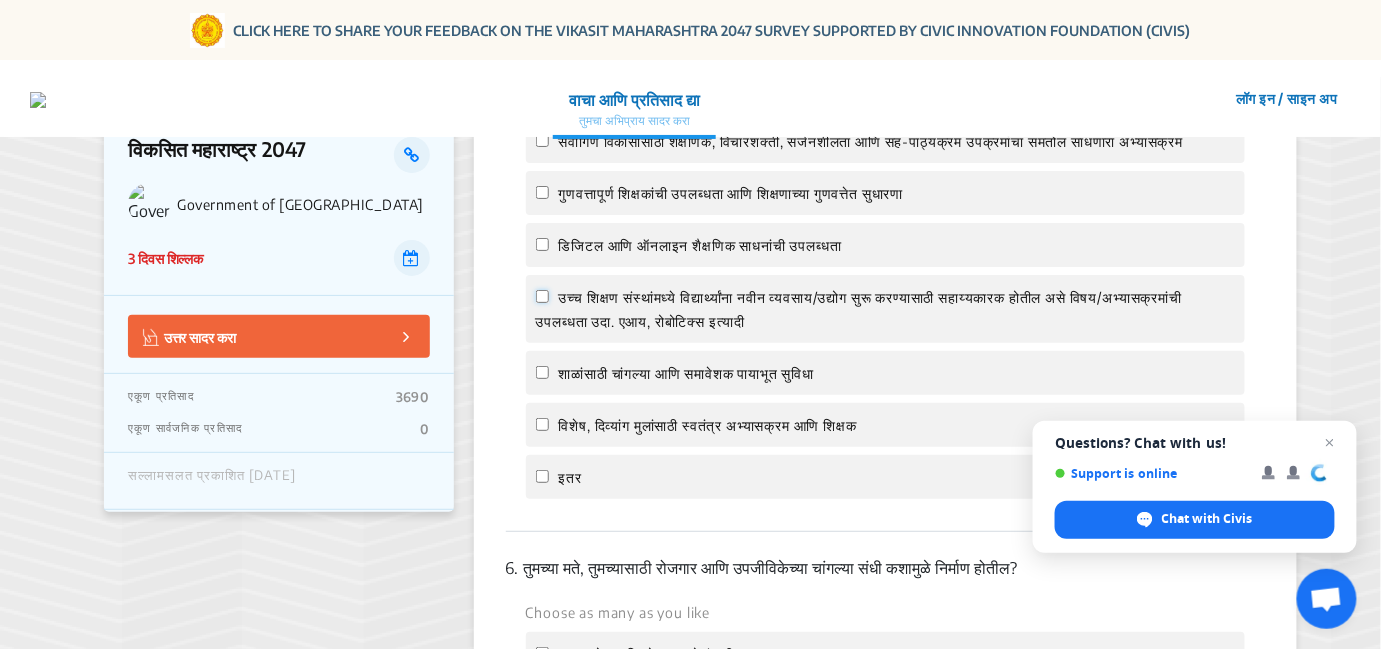 click on "उच्च शिक्षण संस्थांमध्ये विद्यार्थ्यांना नवीन व्यवसाय/उद्योग सुरू करण्यासाठी सहाय्यकारक होतील असे विषय/अभ्यासक्रमांची उपलब्धता उदा. एआय, रोबोटिक्स इत्यादी" 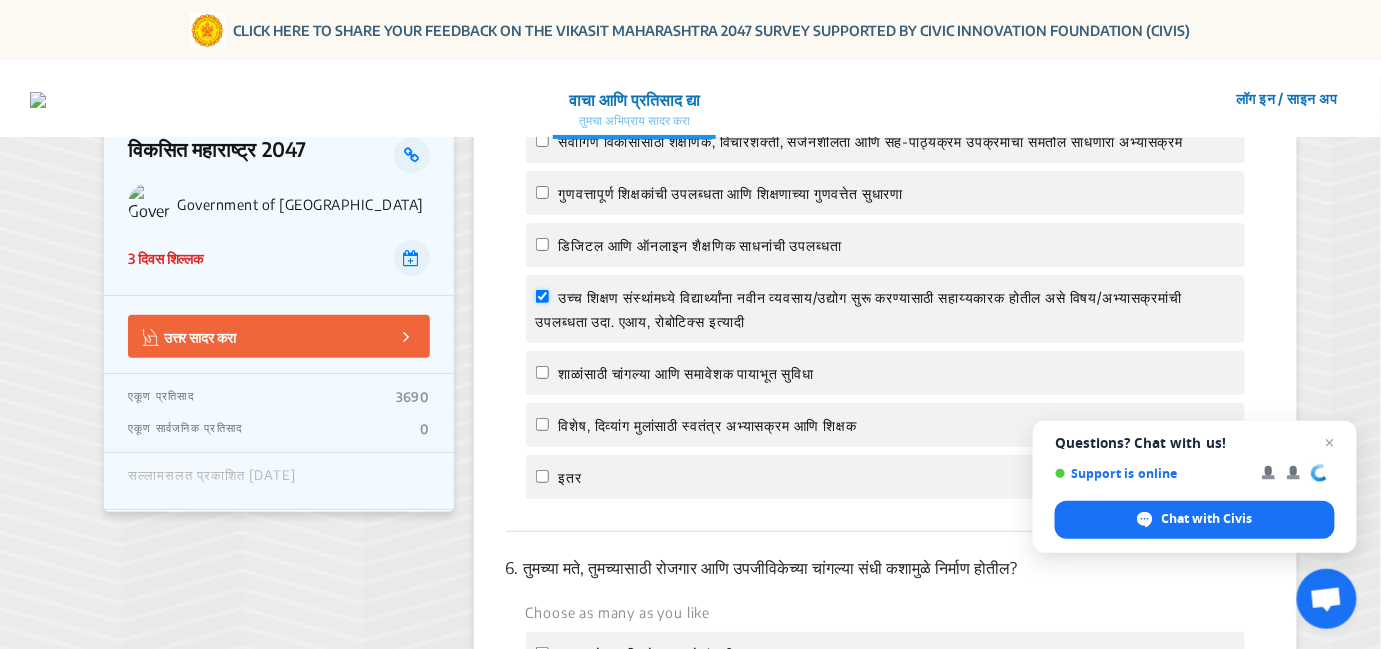 checkbox on "true" 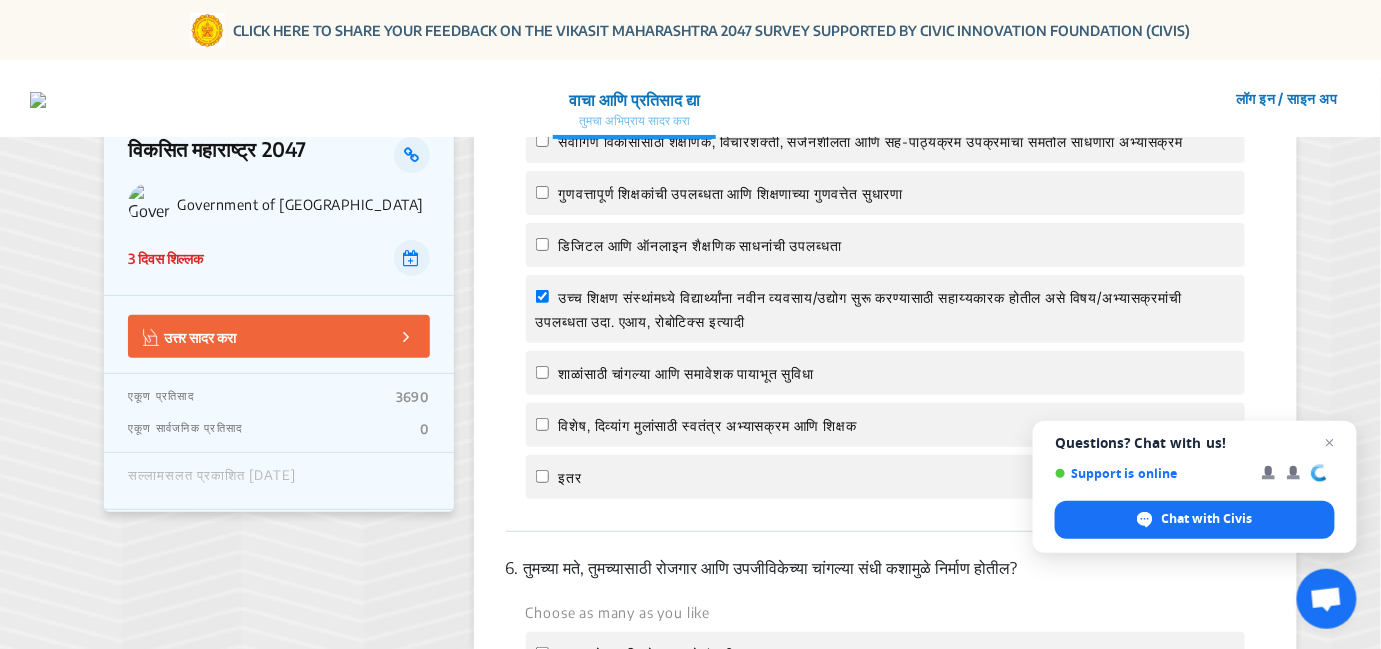 click on "शाळांसाठी चांगल्या आणि समावेशक पायाभूत सुविधा" 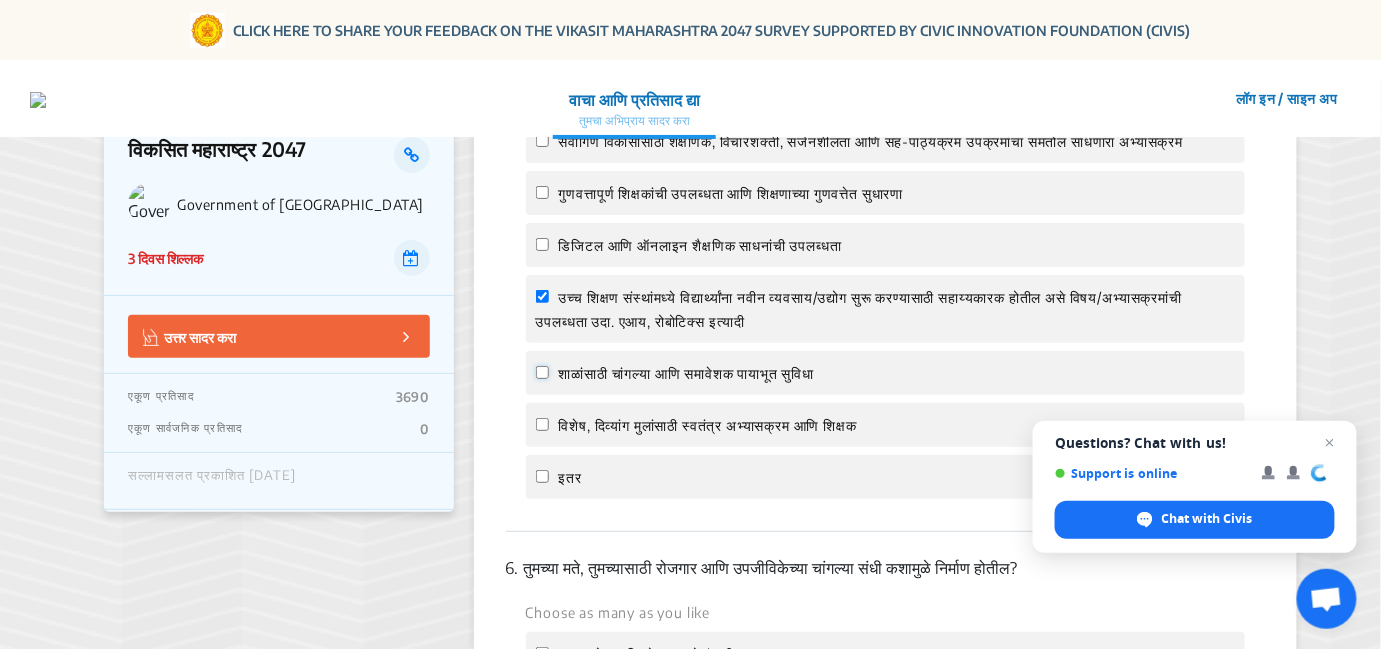 click on "शाळांसाठी चांगल्या आणि समावेशक पायाभूत सुविधा" 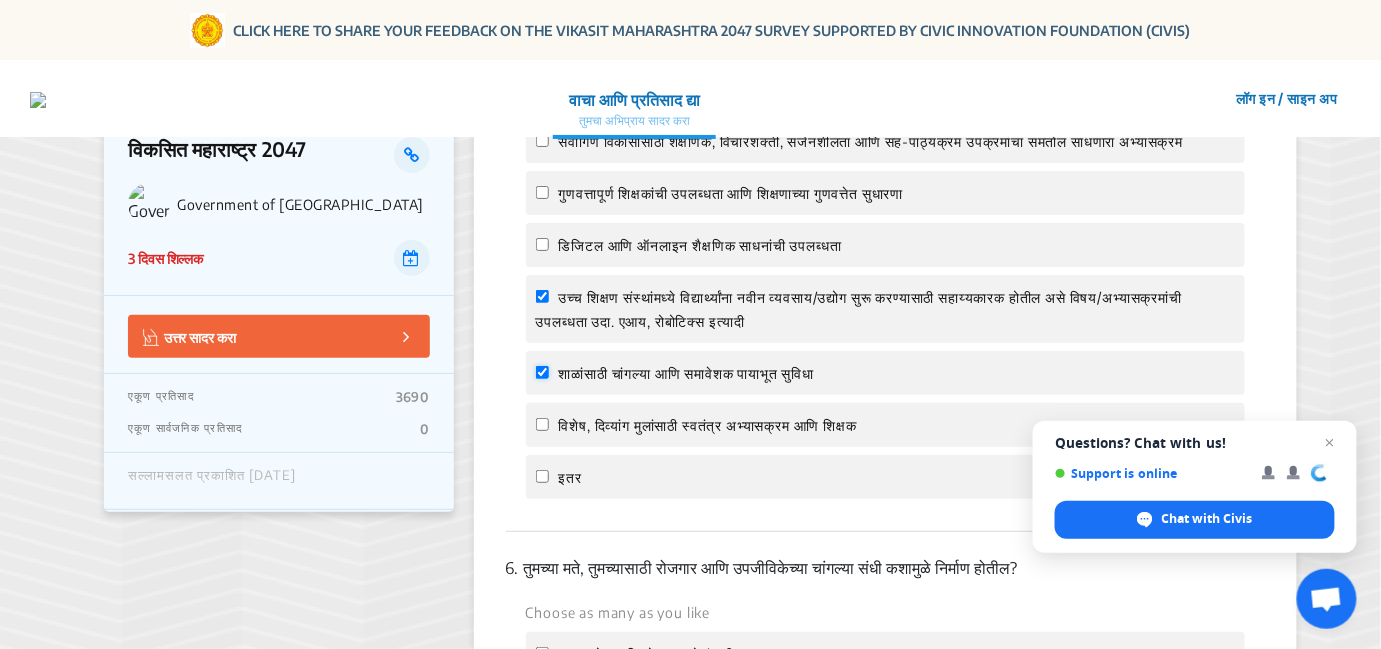 checkbox on "true" 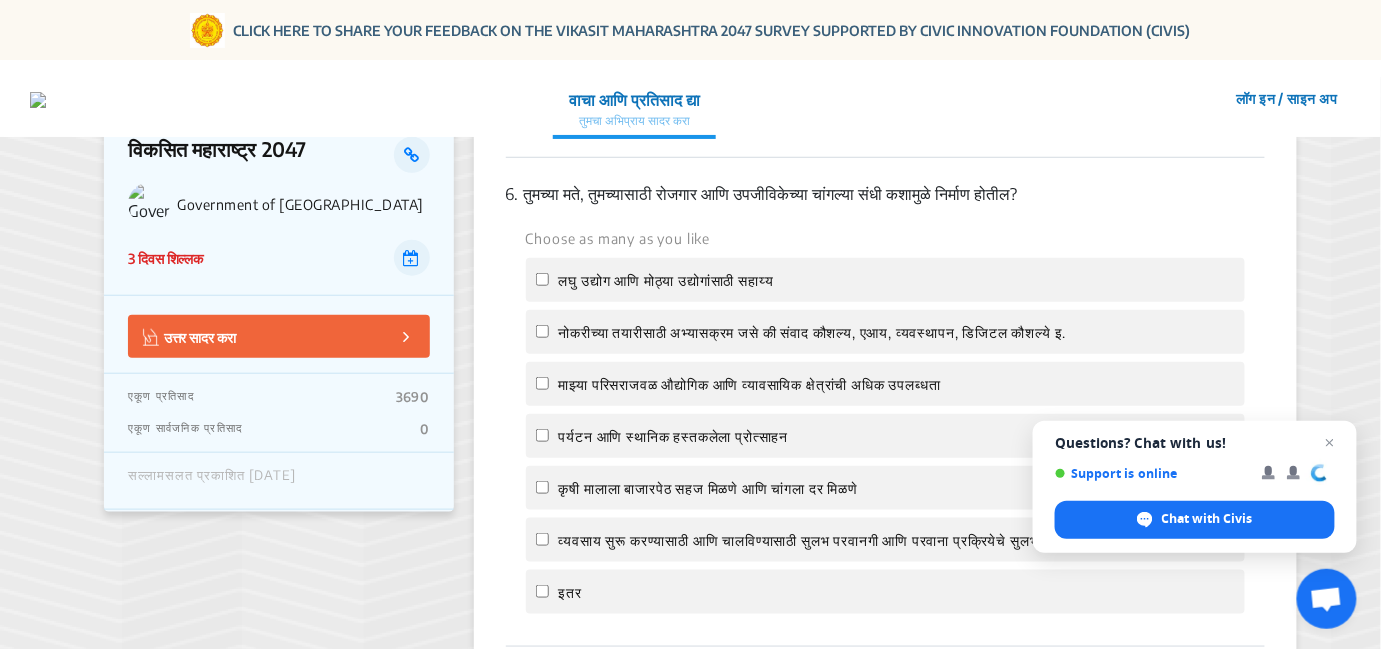 scroll, scrollTop: 2600, scrollLeft: 0, axis: vertical 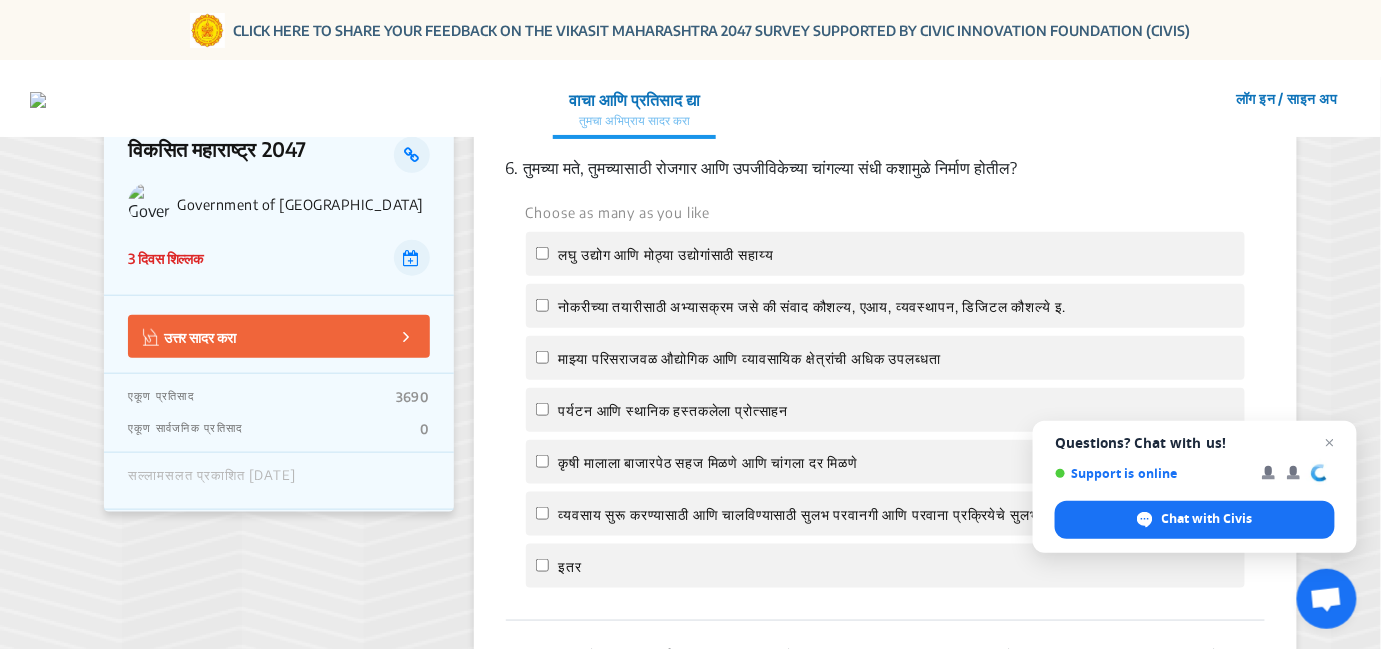 click on "लघु उद्योग आणि  मोठ्या उद्योगांसाठी सहाय्य" 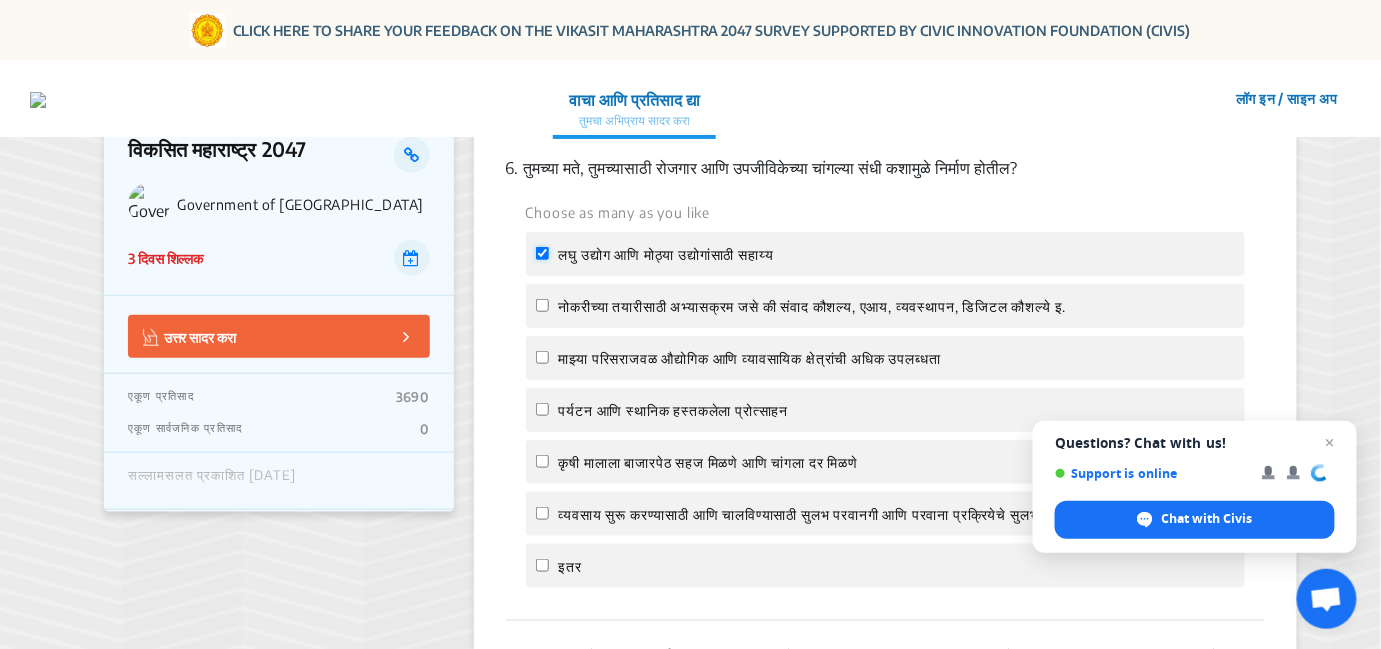 checkbox on "true" 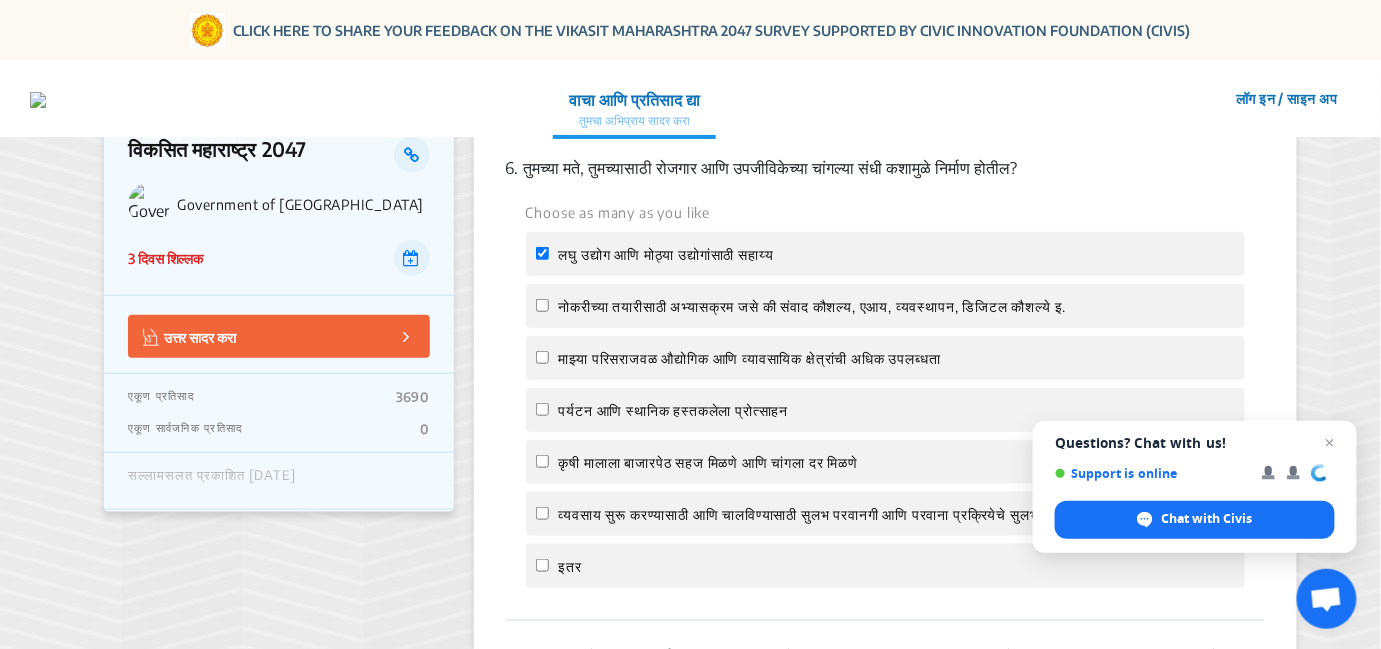 click on "नोकरीच्या तयारीसाठी अभ्यासक्रम जसे की संवाद कौशल्य, एआय, व्यवस्थापन, डिजिटल कौशल्ये इ." 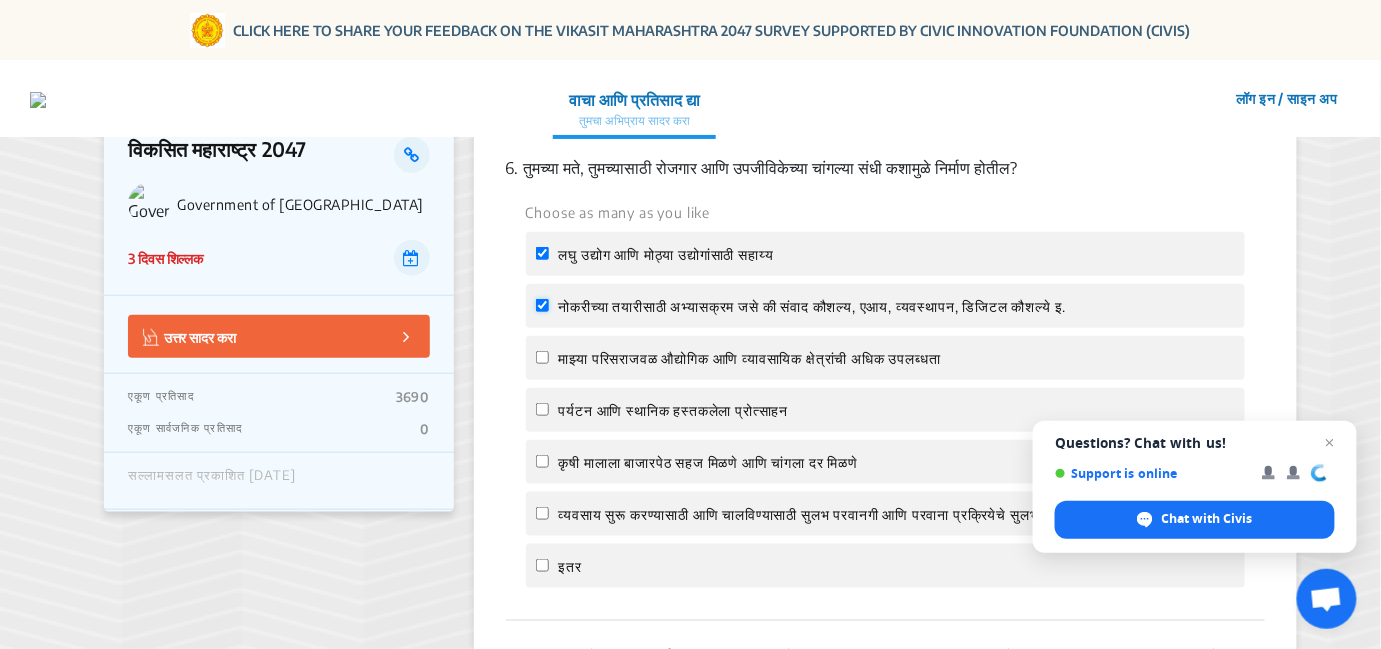 checkbox on "true" 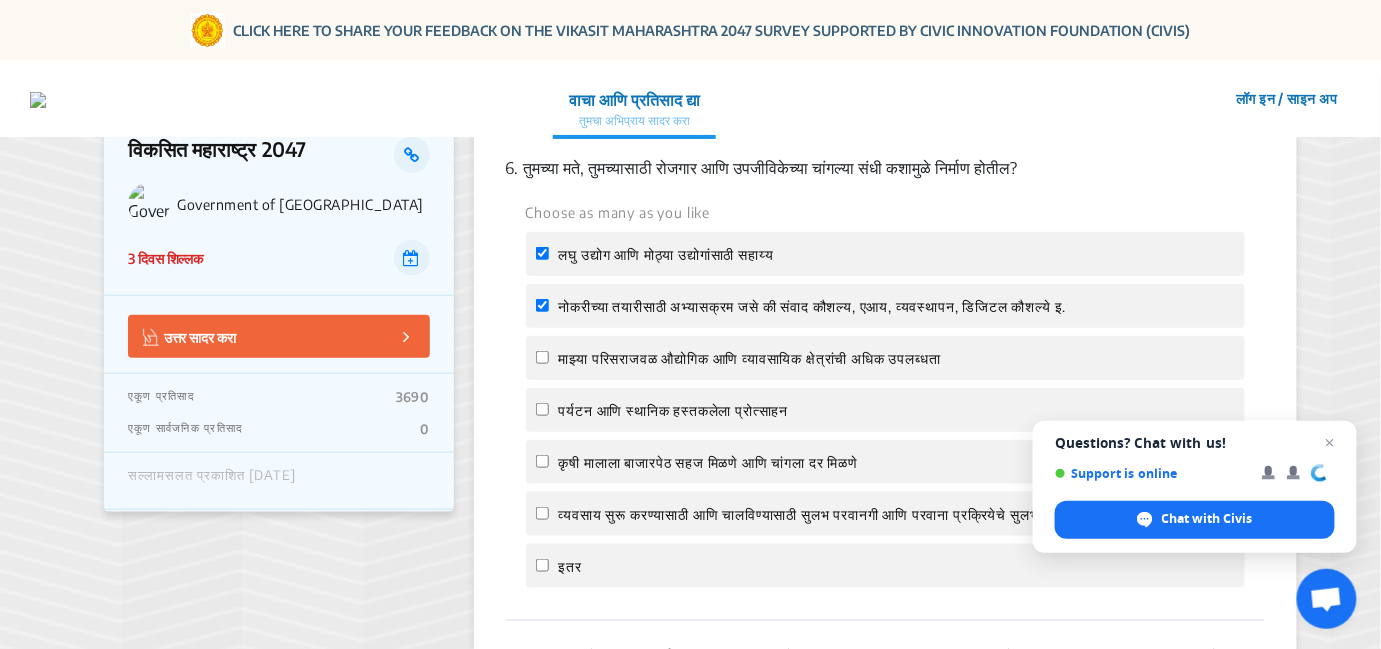 click on "माझ्या परिसराजवळ  औद्योगिक आणि व्यावसायिक क्षेत्रांची अधिक उपलब्धता" 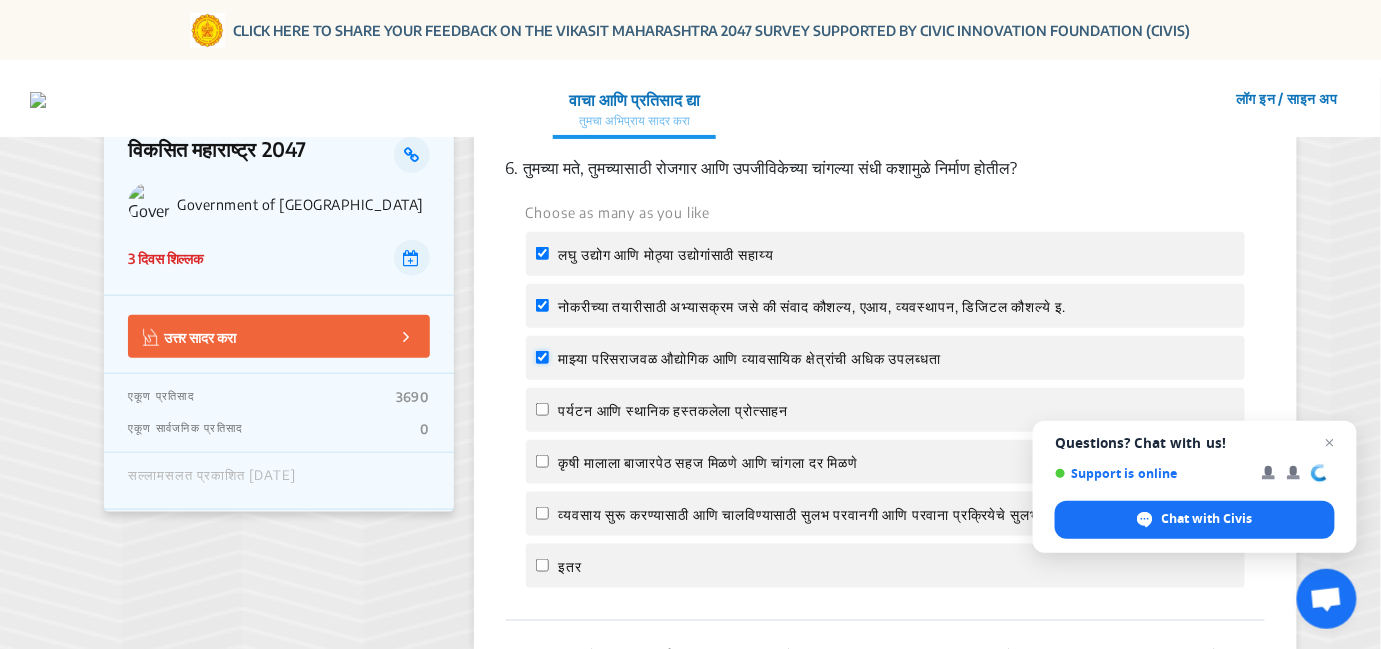 checkbox on "true" 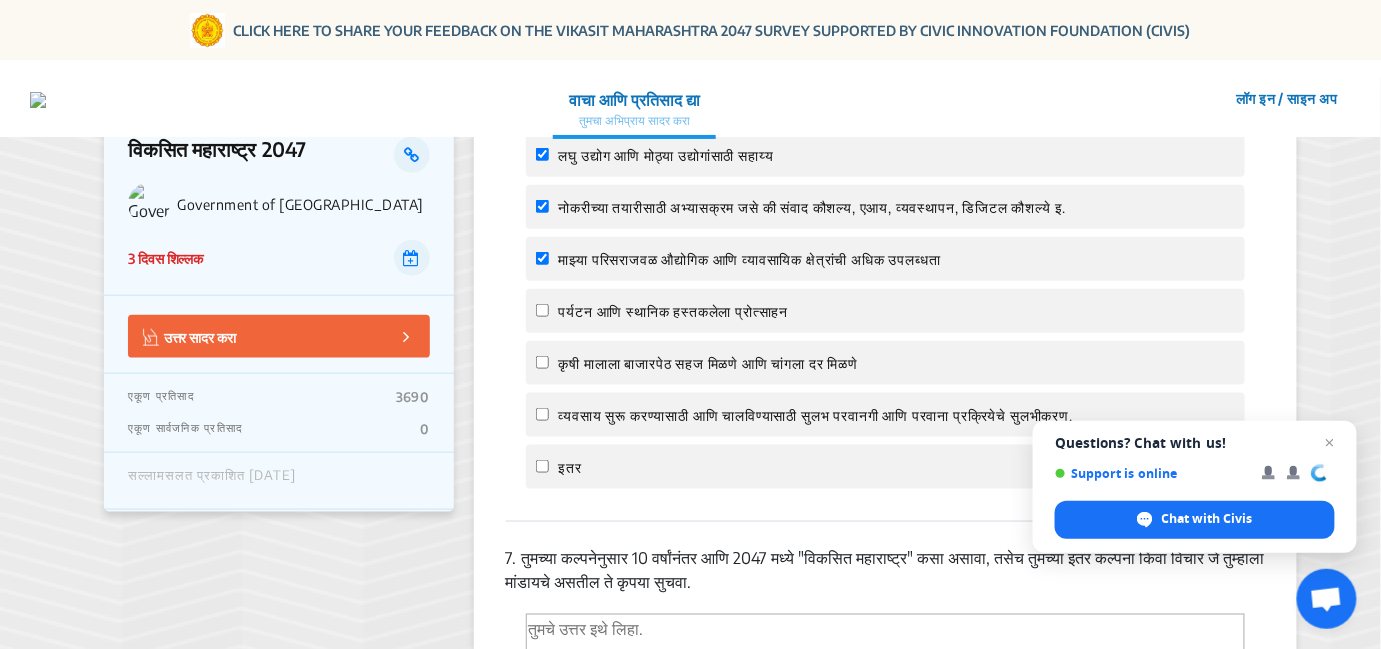 click on "पर्यटन आणि स्थानिक हस्तकलेला प्रोत्साहन" 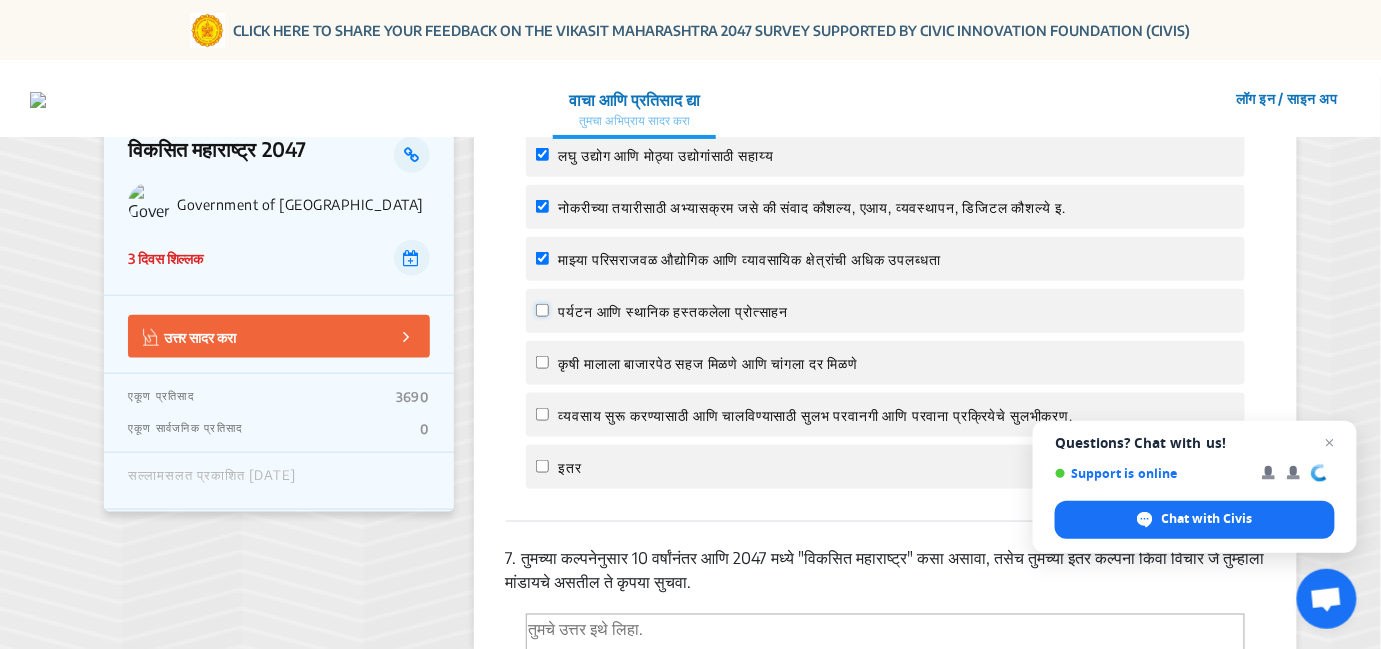 click on "पर्यटन आणि स्थानिक हस्तकलेला प्रोत्साहन" 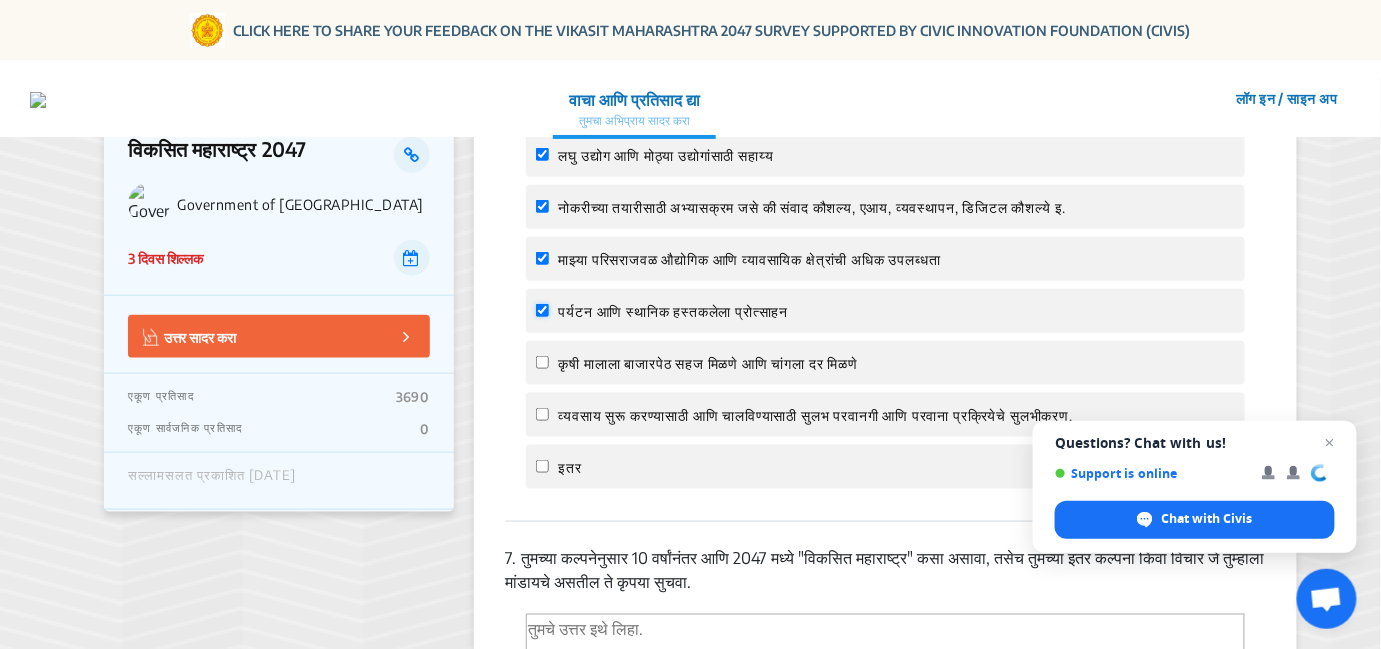 checkbox on "true" 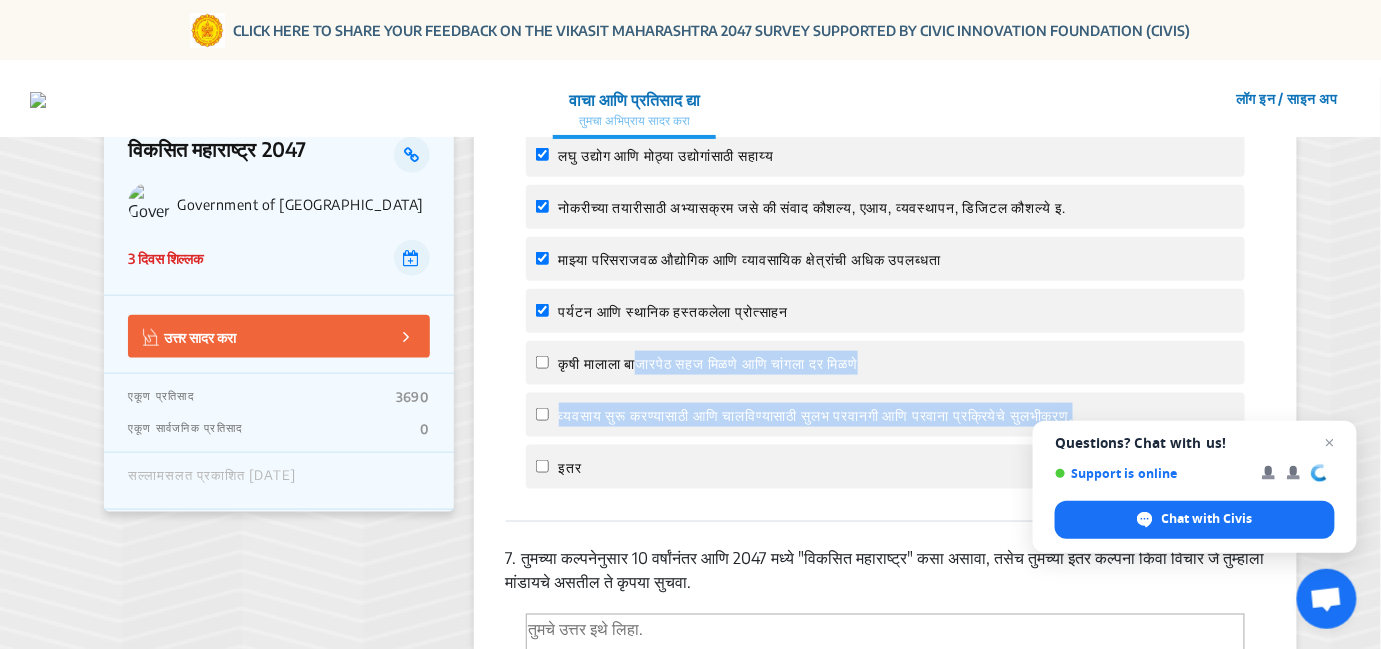 drag, startPoint x: 637, startPoint y: 416, endPoint x: 569, endPoint y: 487, distance: 98.31073 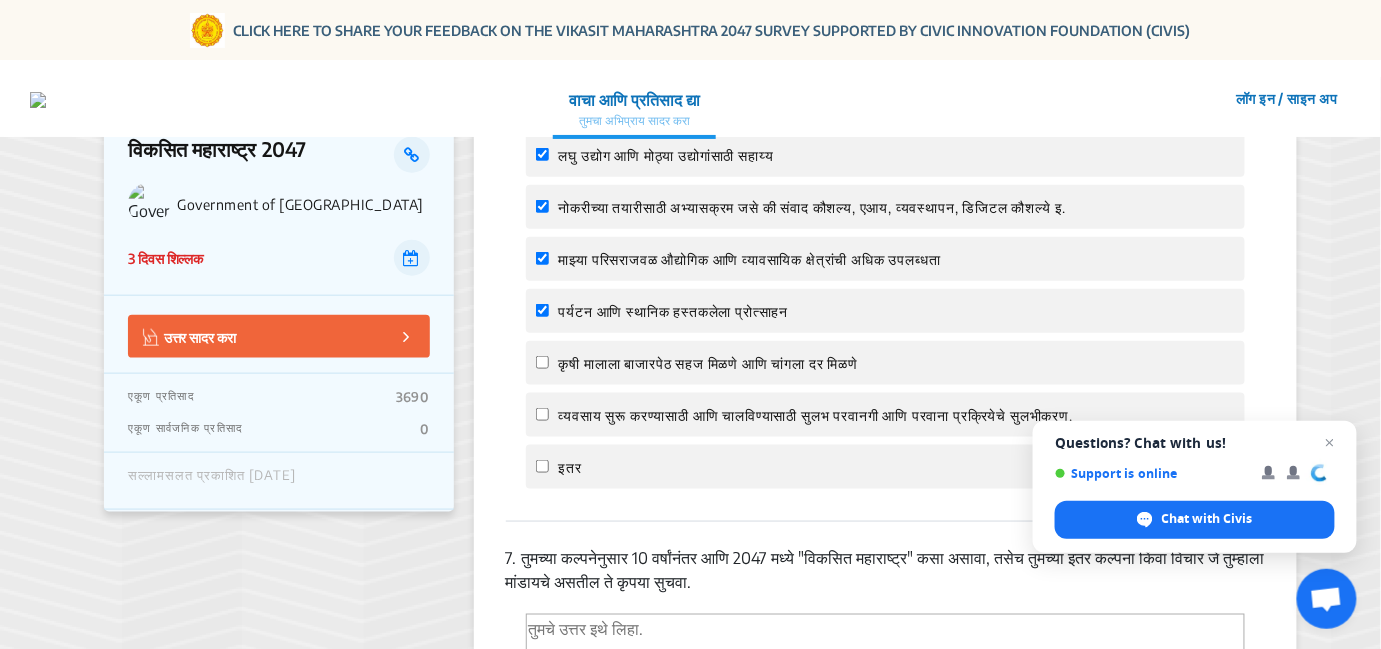 click on "कृषी मालाला बाजारपेठ सहज मिळणे आणि चांगला दर मिळणे" 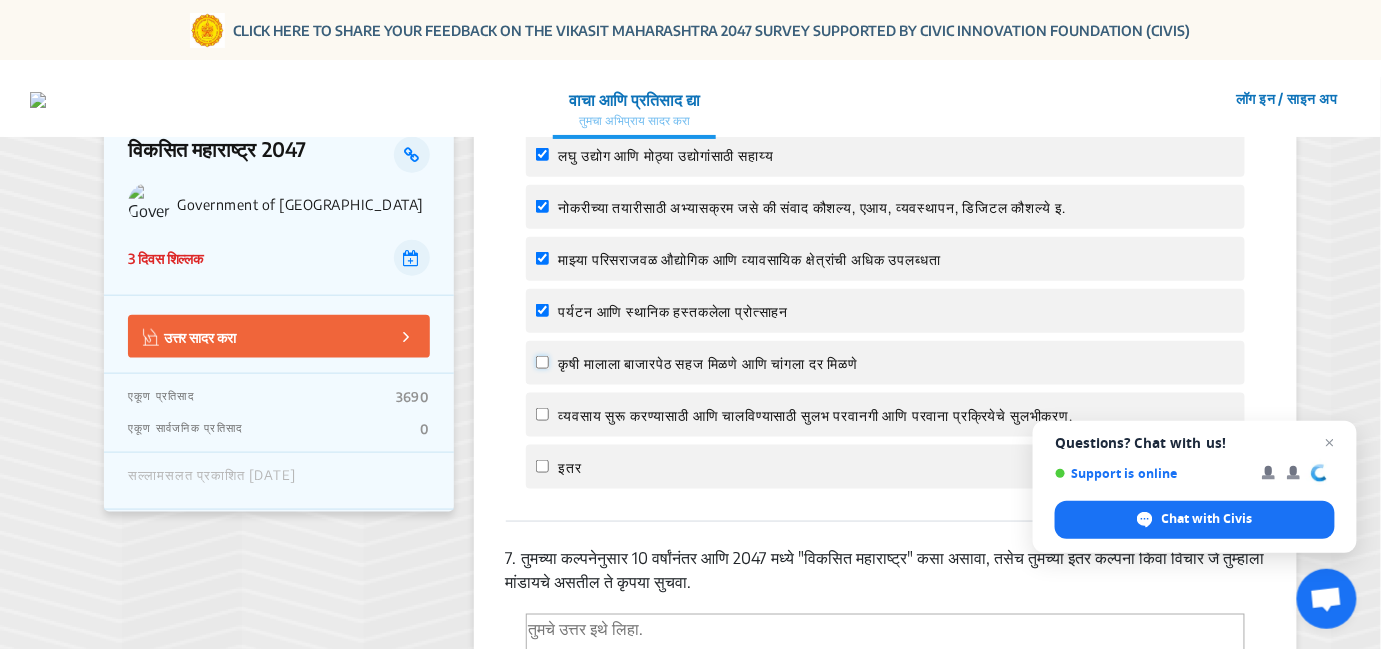 click on "कृषी मालाला बाजारपेठ सहज मिळणे आणि चांगला दर मिळणे" 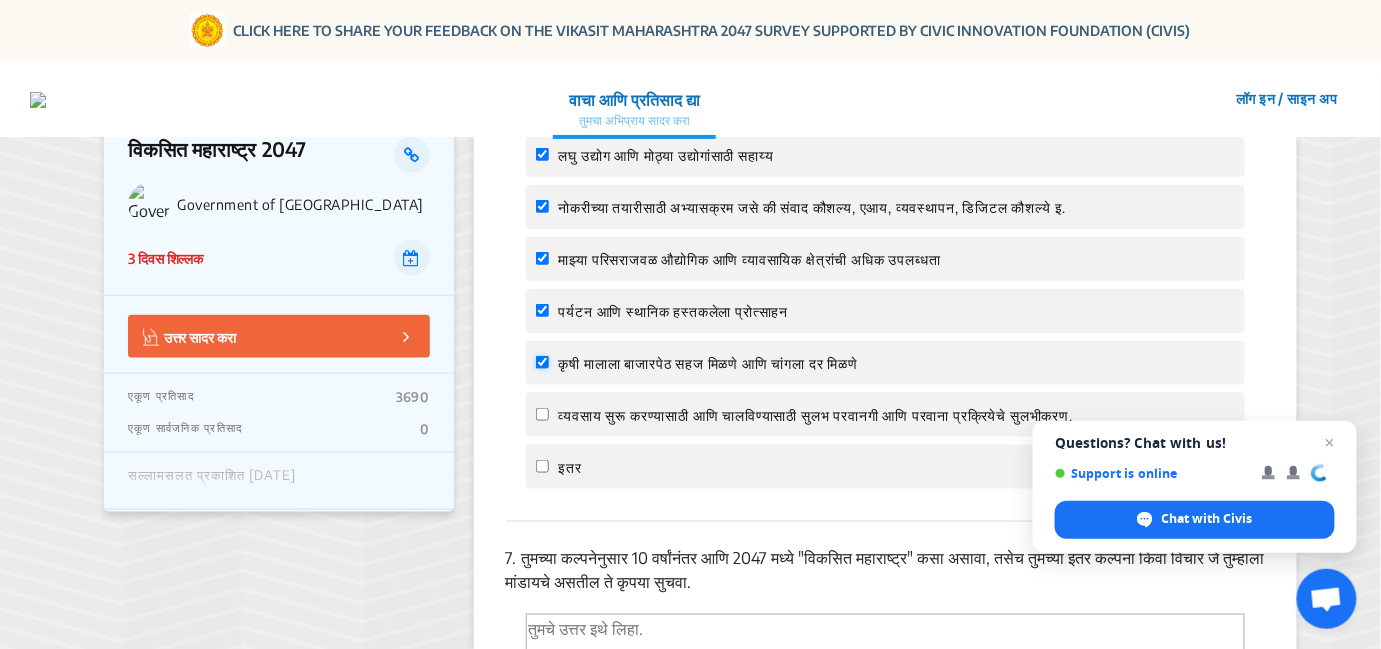 checkbox on "true" 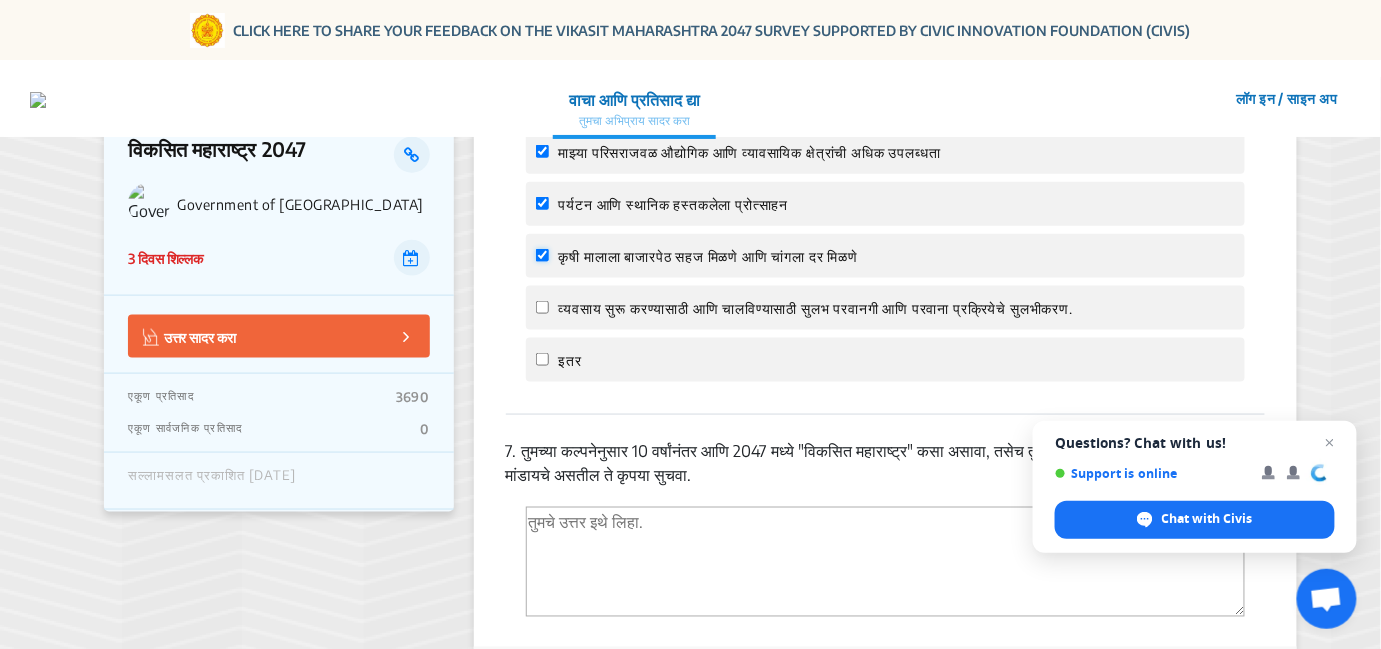 scroll, scrollTop: 2900, scrollLeft: 0, axis: vertical 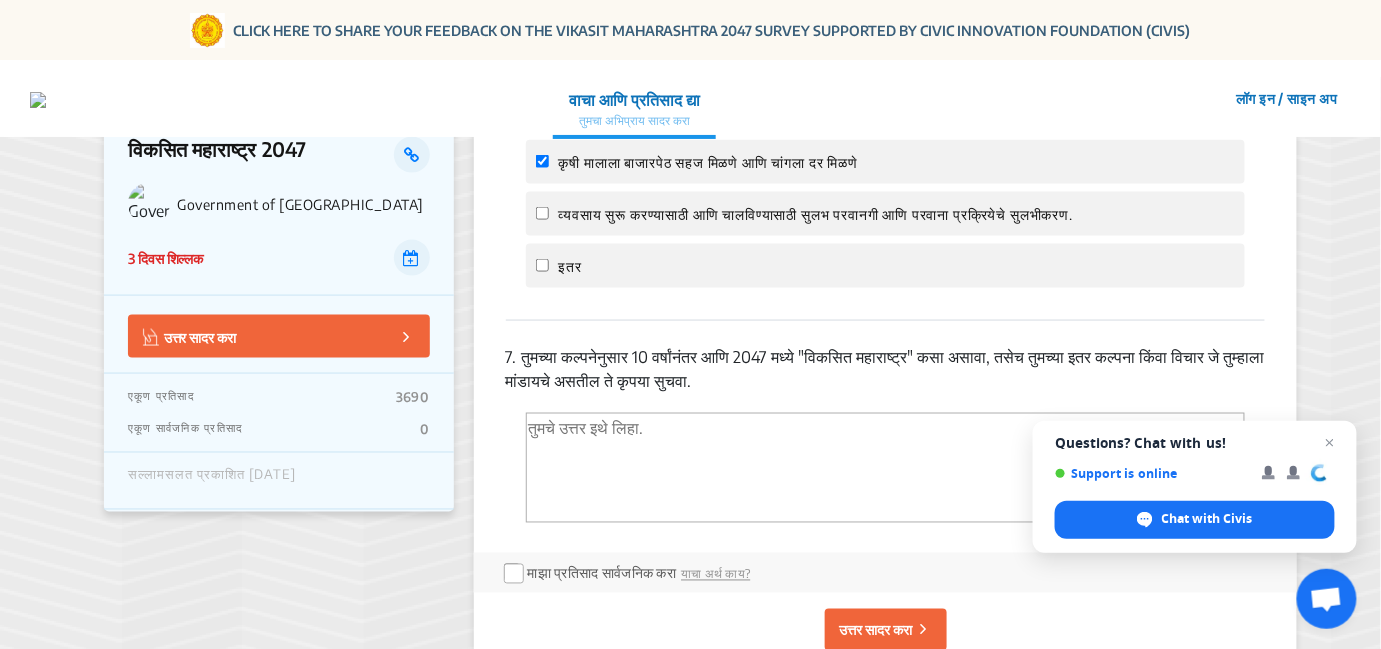 click on "व्यवसाय सुरू करण्यासाठी आणि चालविण्यासाठी सुलभ परवानगी आणि परवाना प्रक्रियेचे सुलभीकरण." 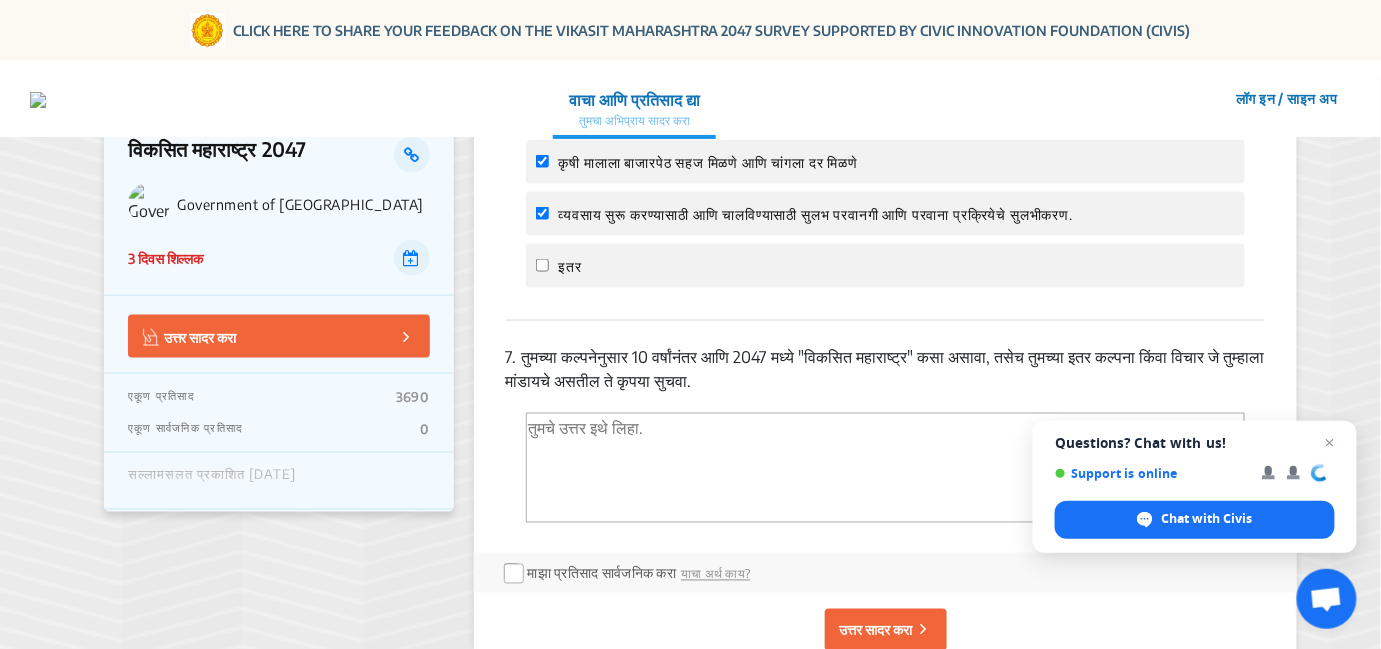 click on "व्यवसाय सुरू करण्यासाठी आणि चालविण्यासाठी सुलभ परवानगी आणि परवाना प्रक्रियेचे सुलभीकरण." 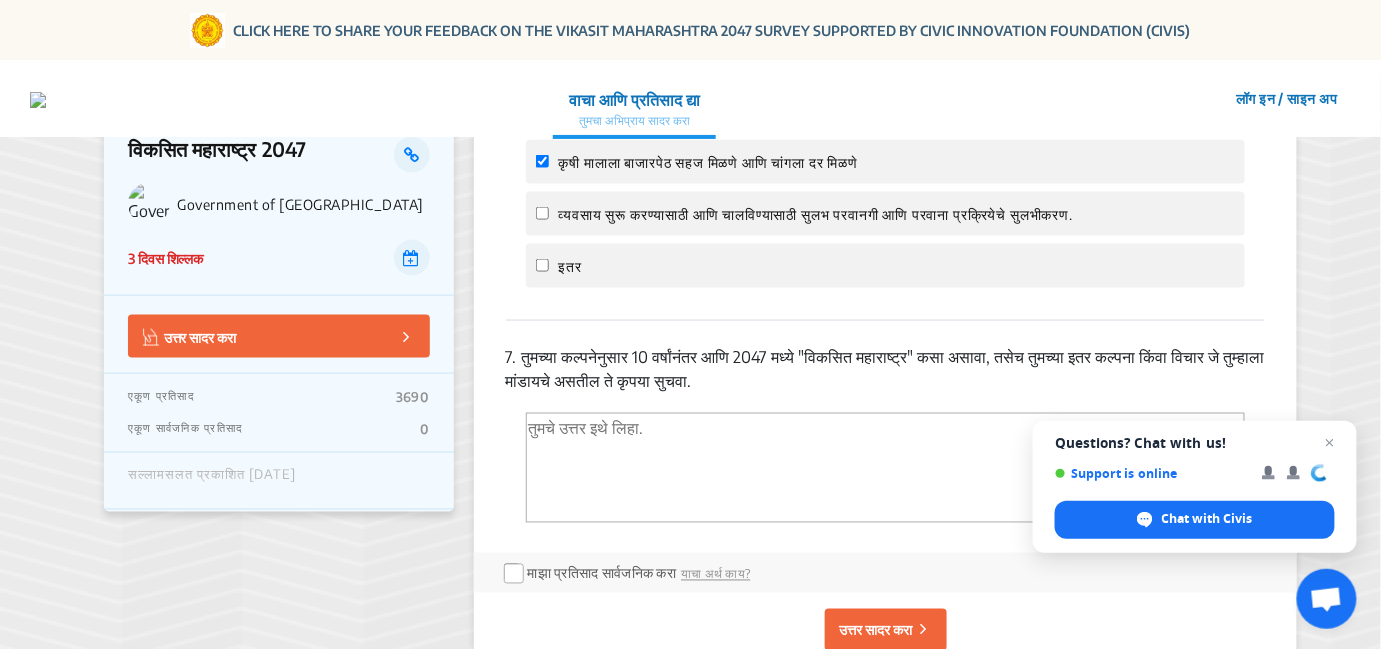 click on "व्यवसाय सुरू करण्यासाठी आणि चालविण्यासाठी सुलभ परवानगी आणि परवाना प्रक्रियेचे सुलभीकरण." 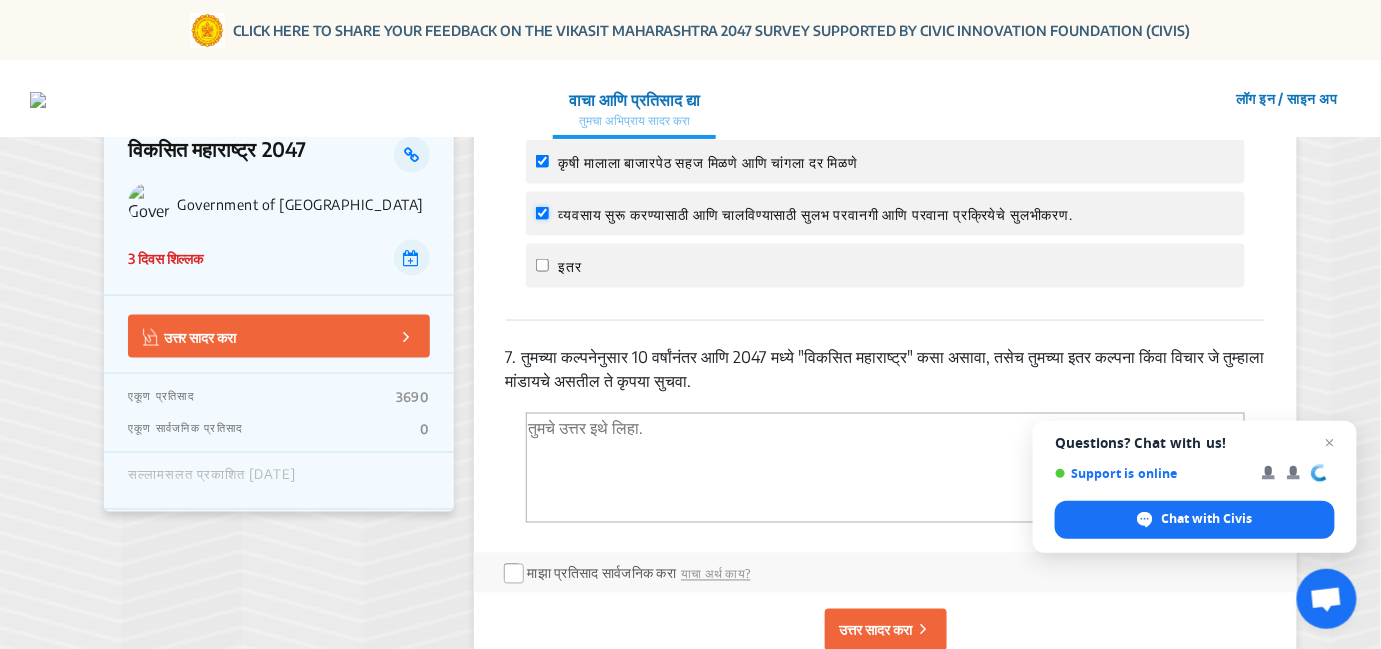 checkbox on "true" 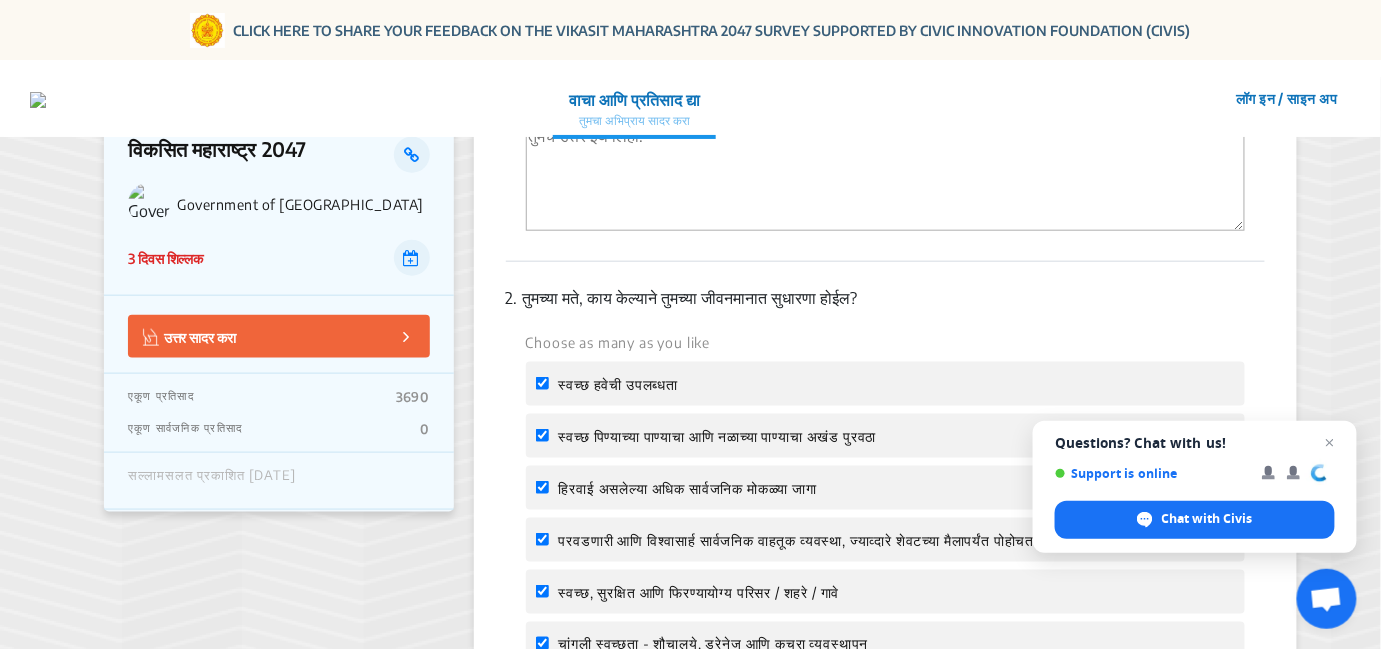 scroll, scrollTop: 500, scrollLeft: 0, axis: vertical 